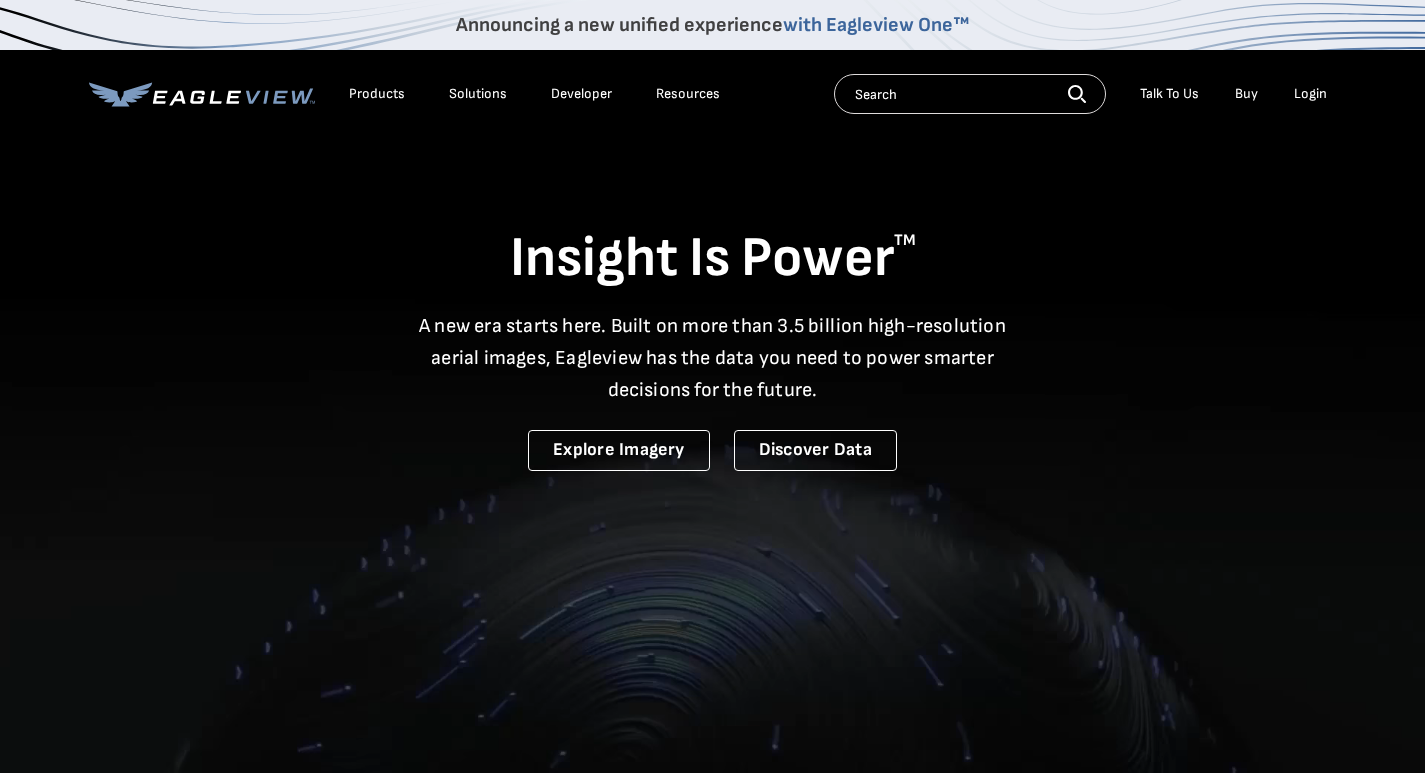 scroll, scrollTop: 0, scrollLeft: 0, axis: both 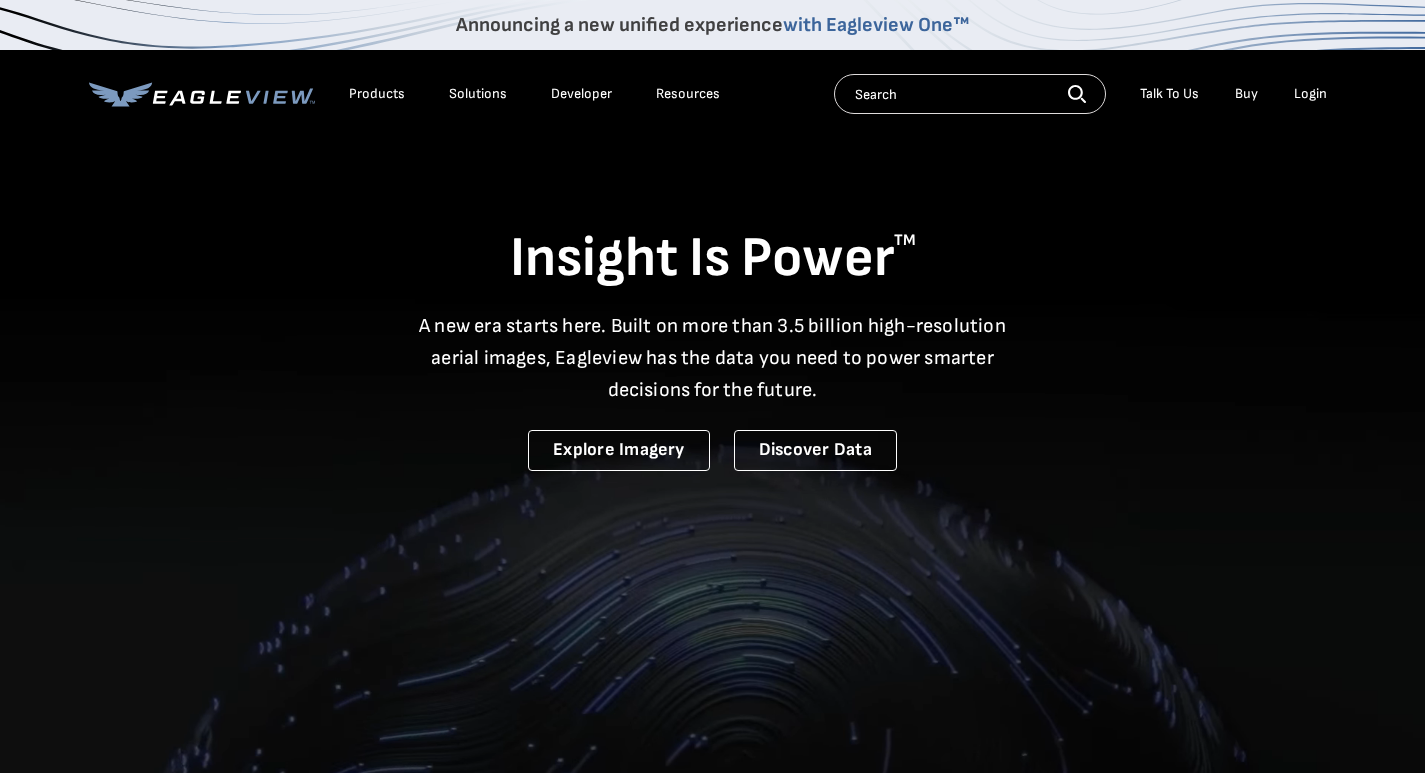 click on "Login" at bounding box center [1310, 94] 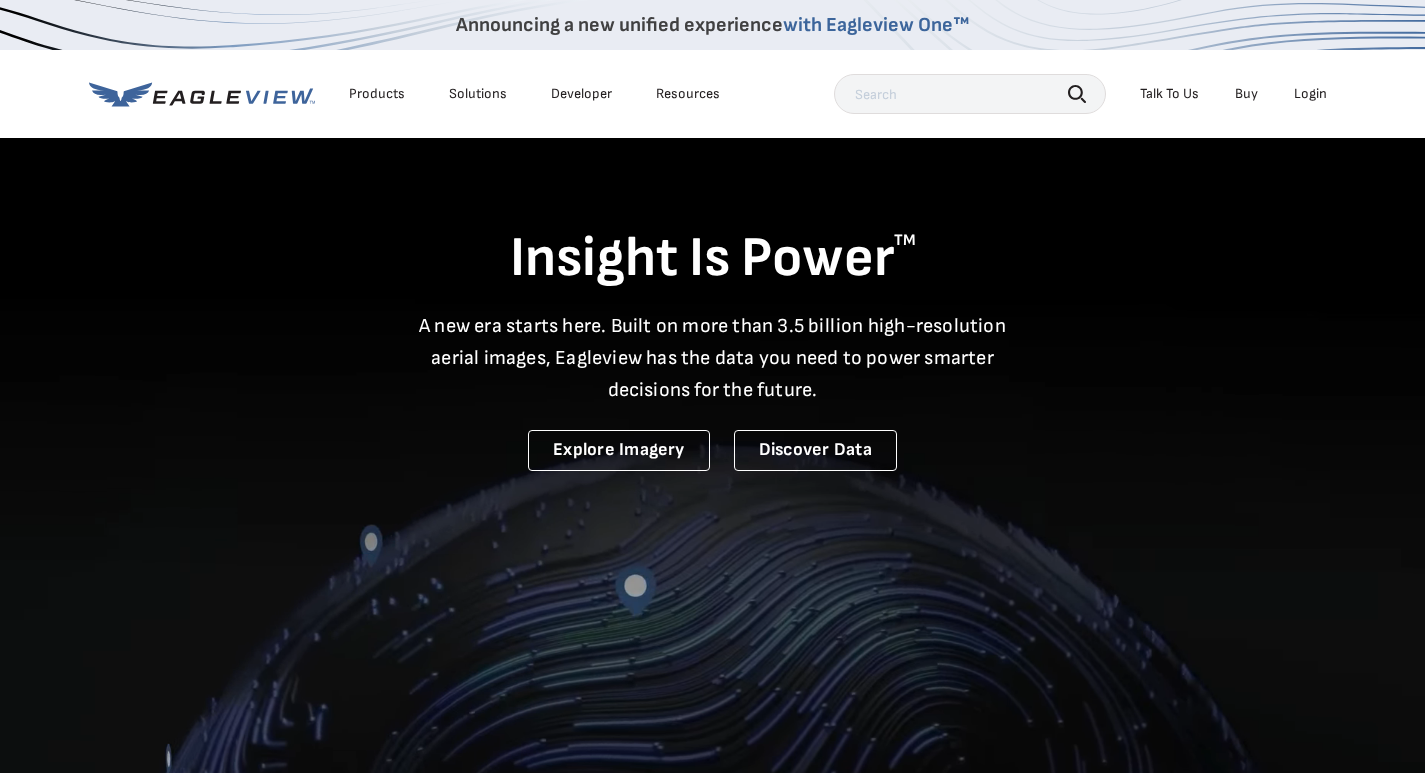 click on "Login" at bounding box center [1310, 94] 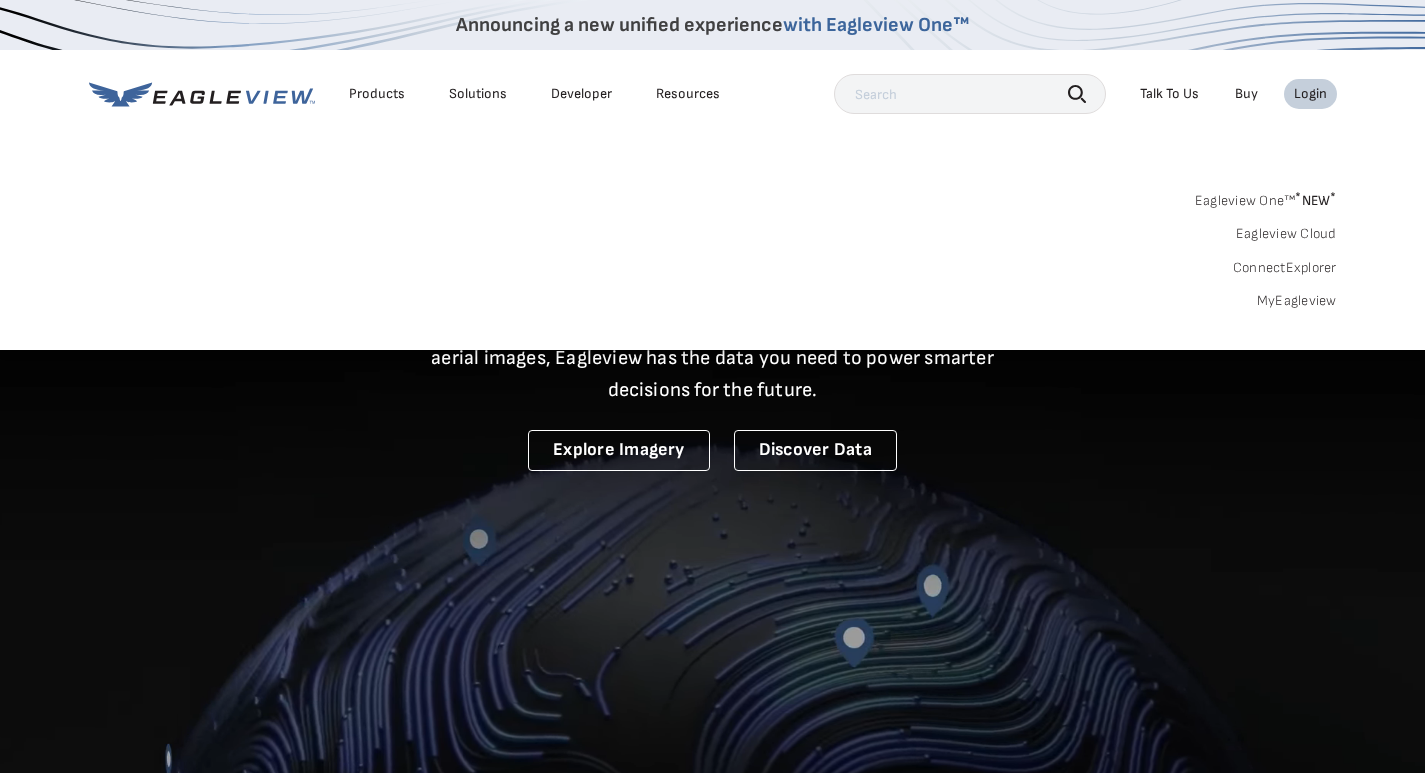 click on "MyEagleview" at bounding box center [1297, 301] 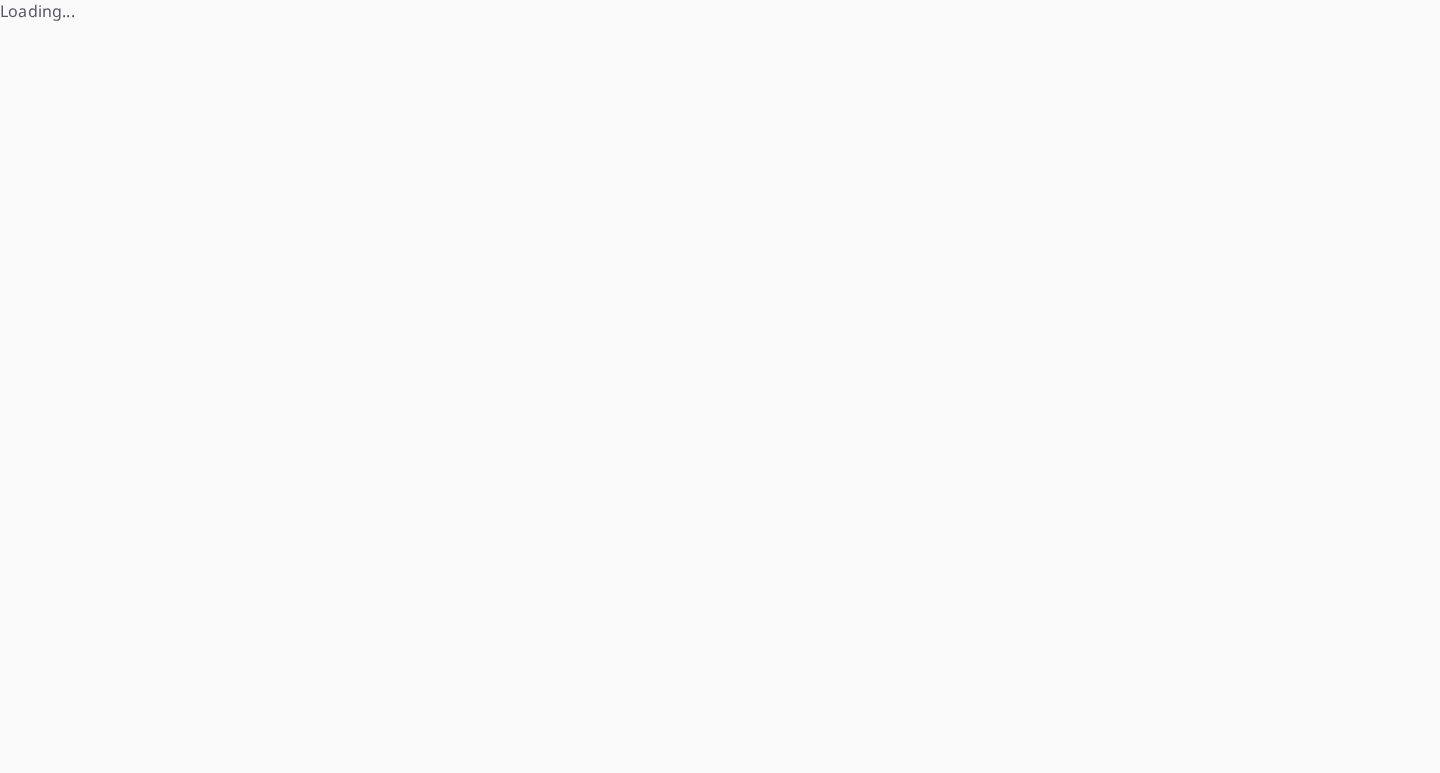 scroll, scrollTop: 0, scrollLeft: 0, axis: both 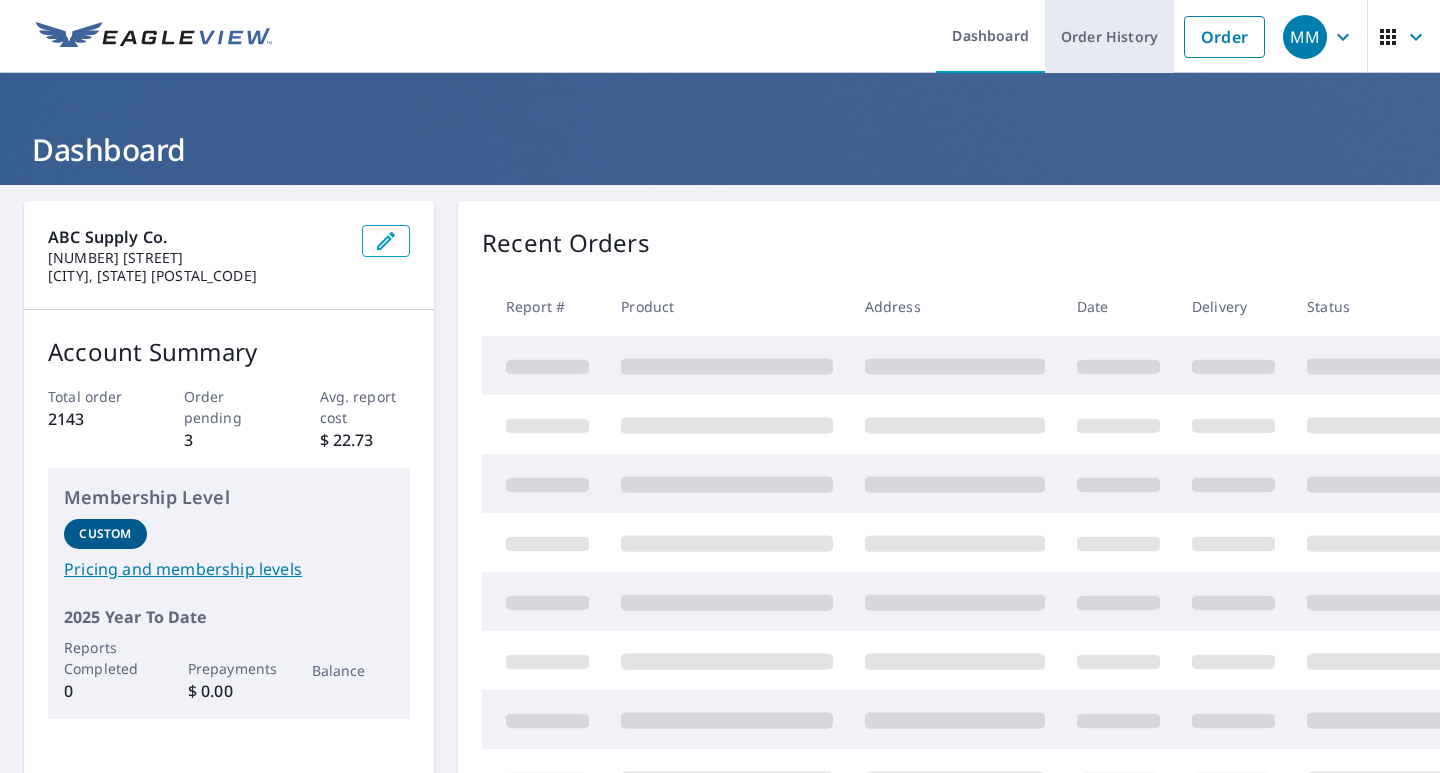 click on "Order History" at bounding box center [1109, 36] 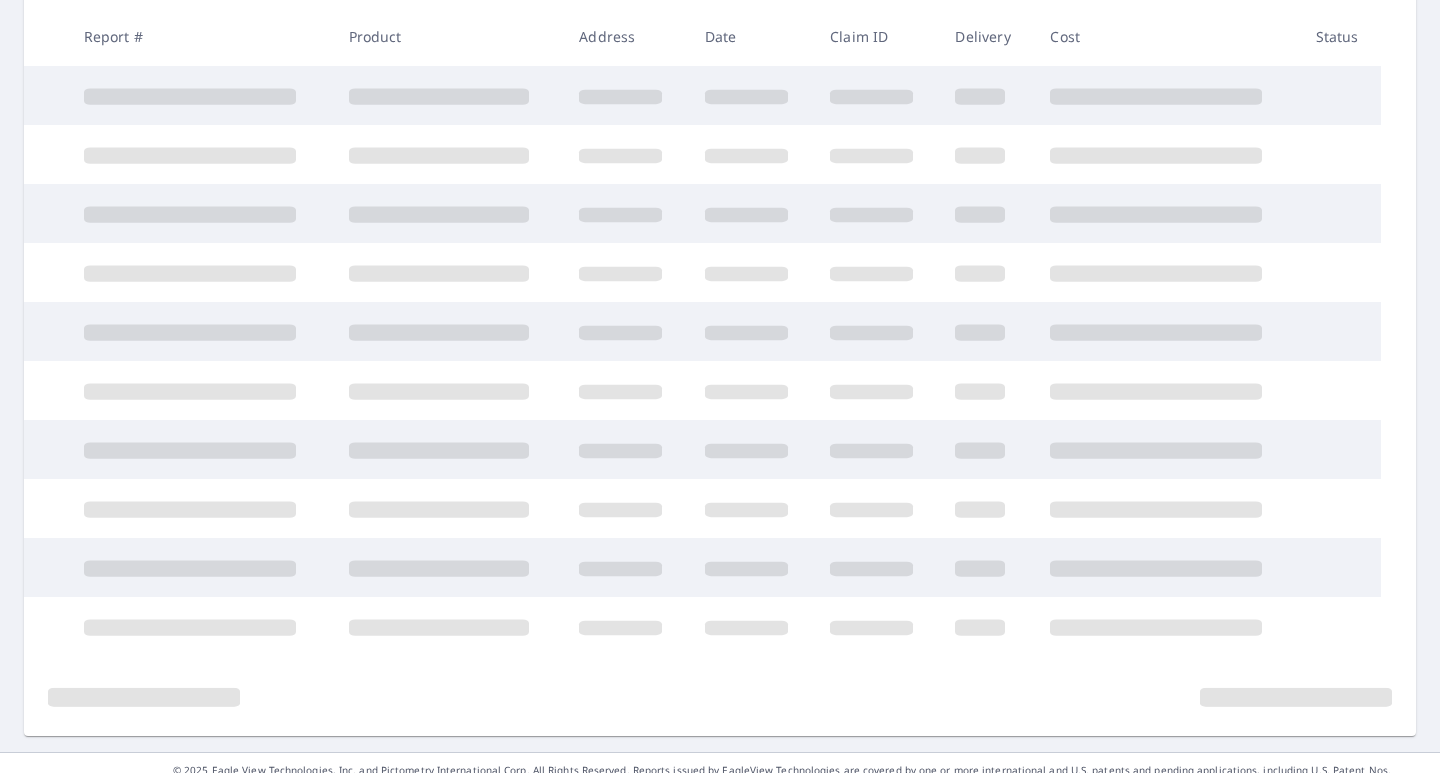 scroll, scrollTop: 385, scrollLeft: 0, axis: vertical 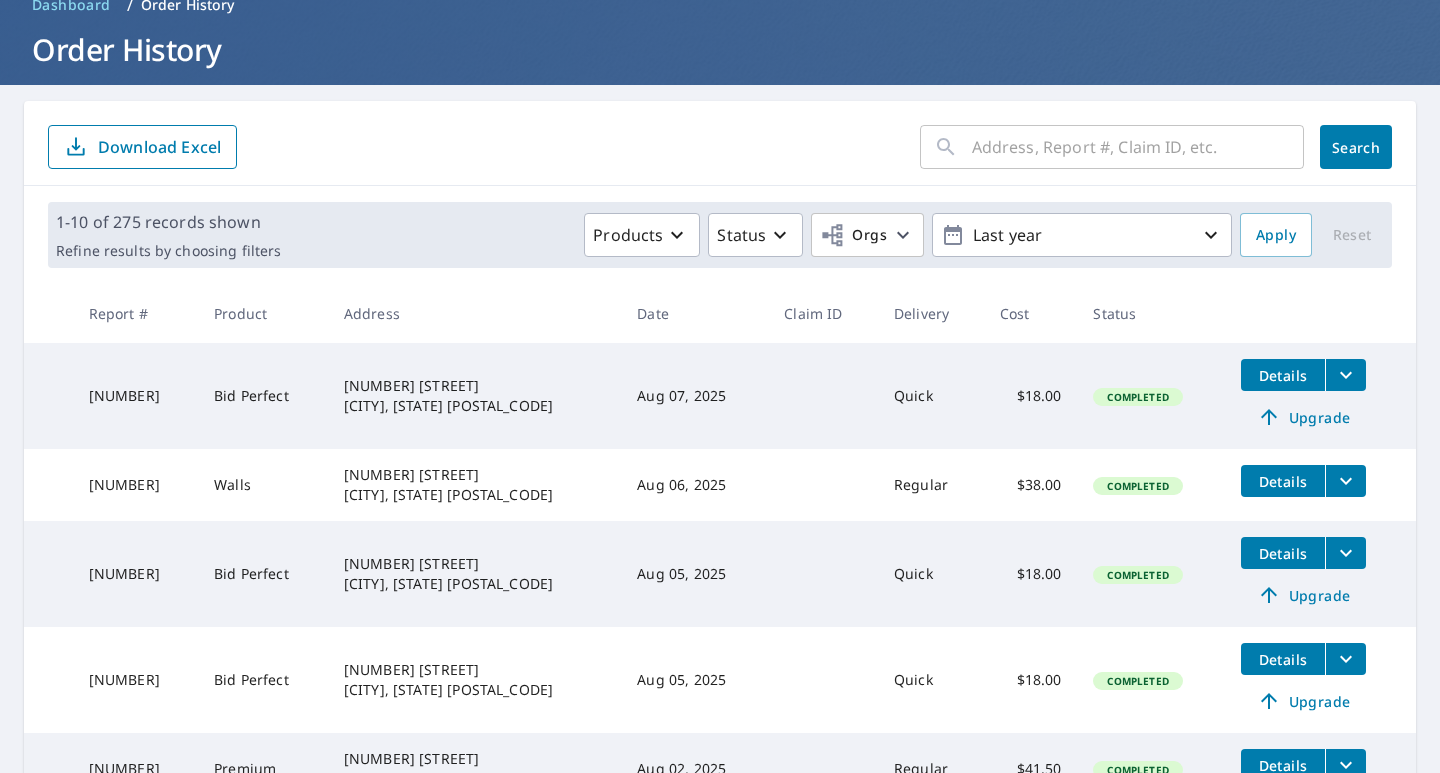 click 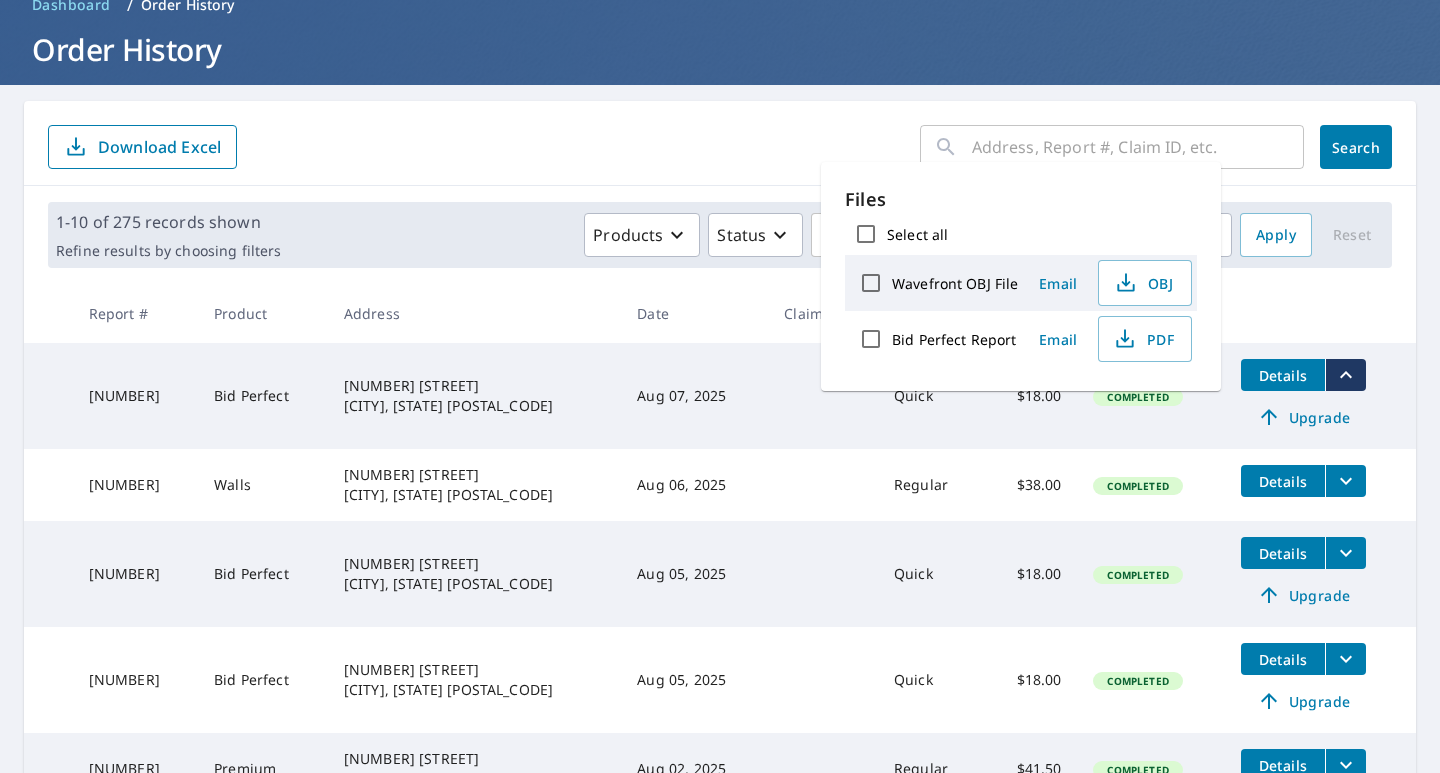 click on "$38.00" at bounding box center [1031, 485] 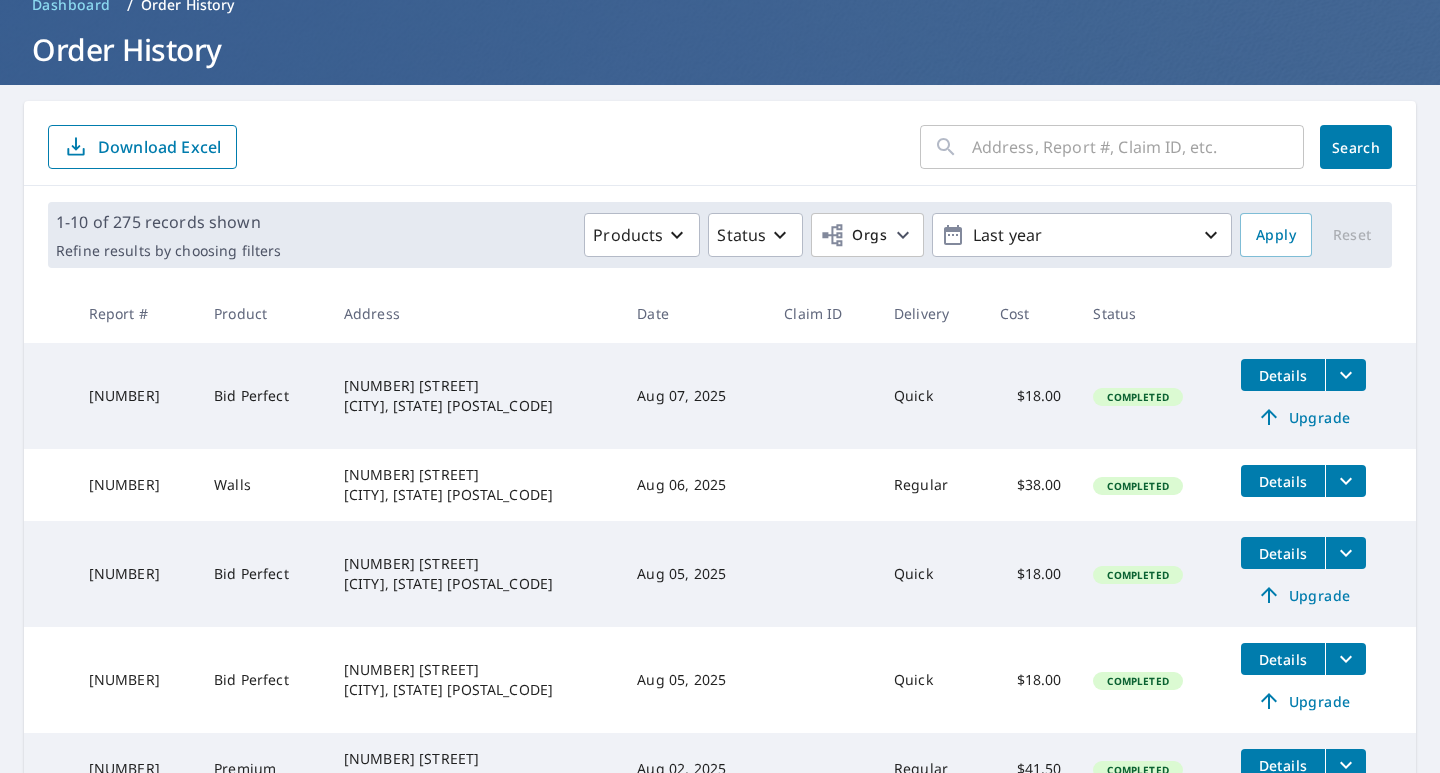 click on "Details" at bounding box center [1283, 375] 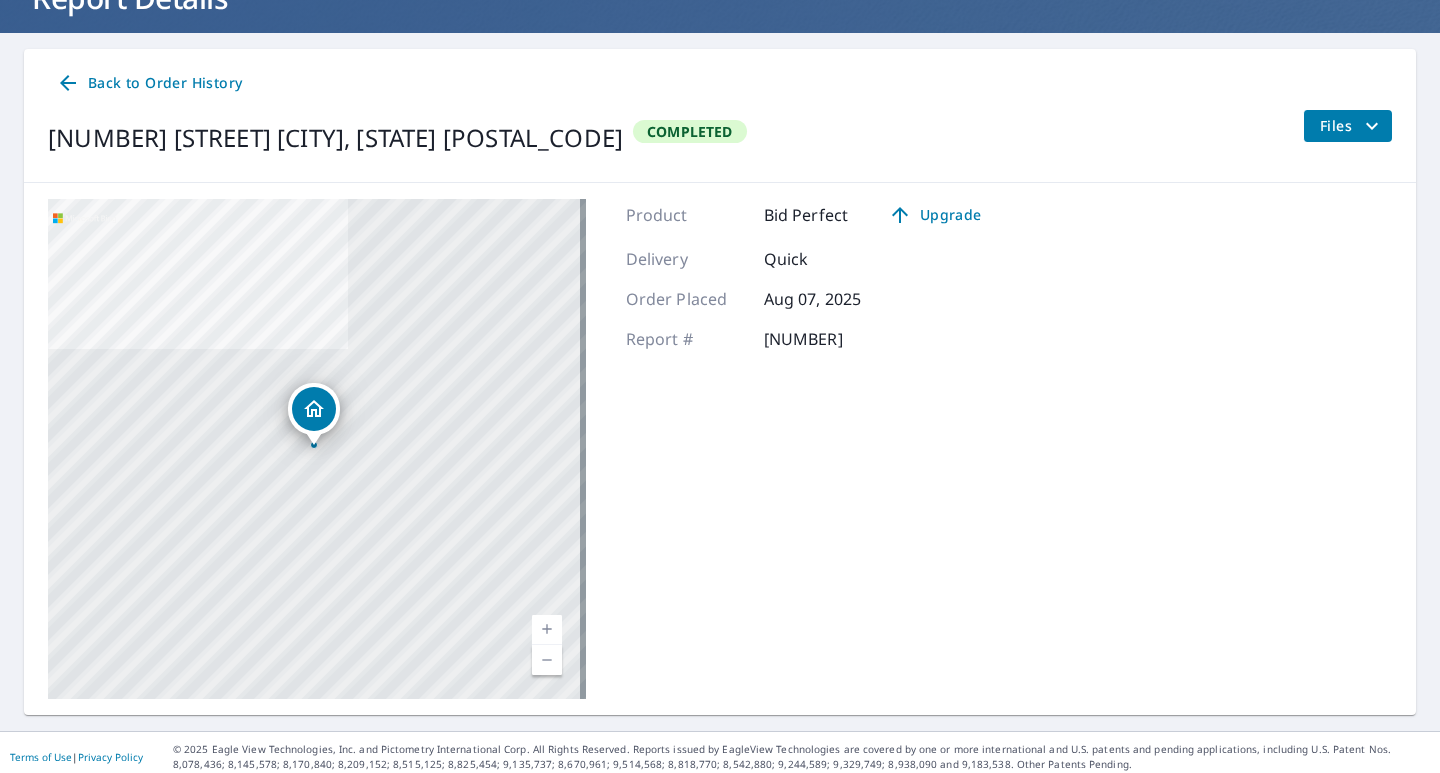 scroll, scrollTop: 161, scrollLeft: 0, axis: vertical 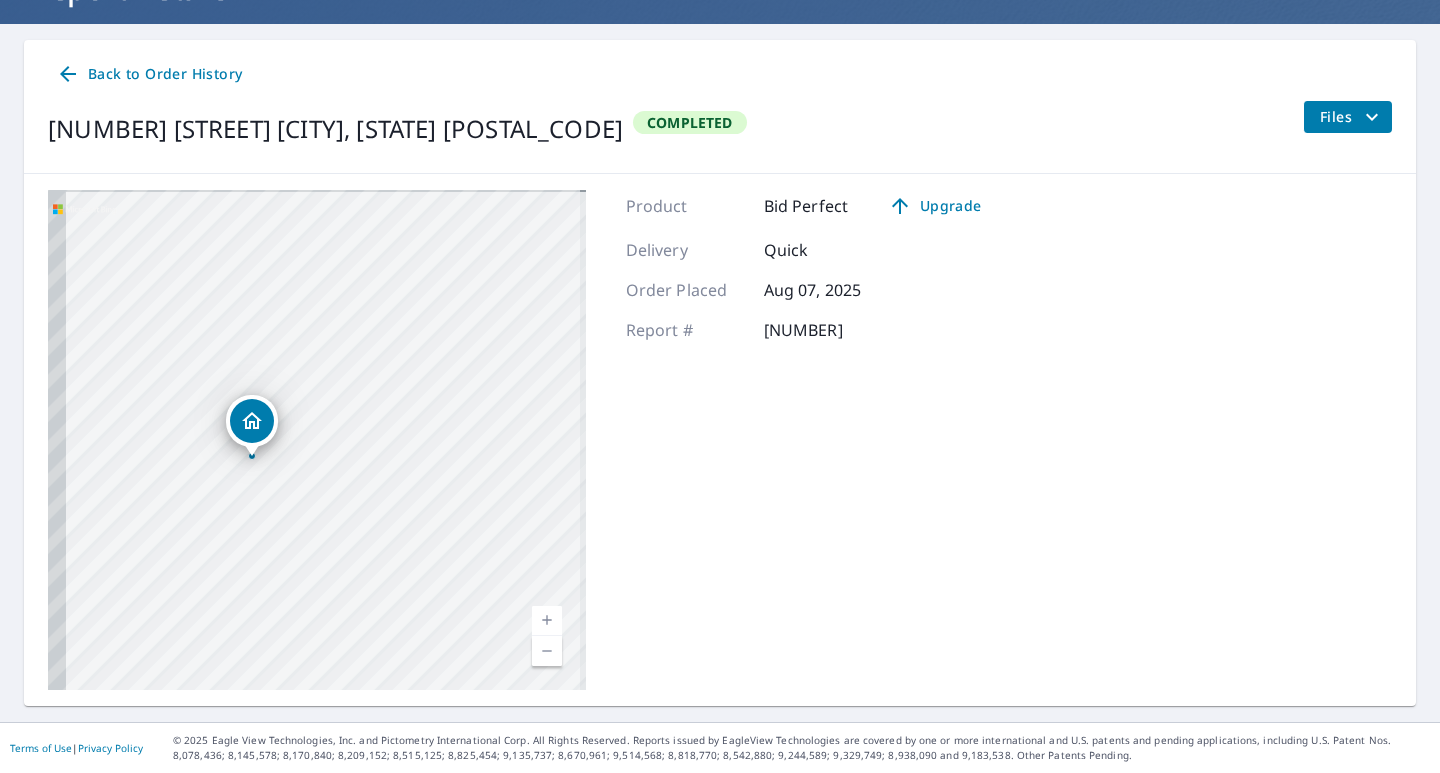 drag, startPoint x: 239, startPoint y: 432, endPoint x: 399, endPoint y: 436, distance: 160.04999 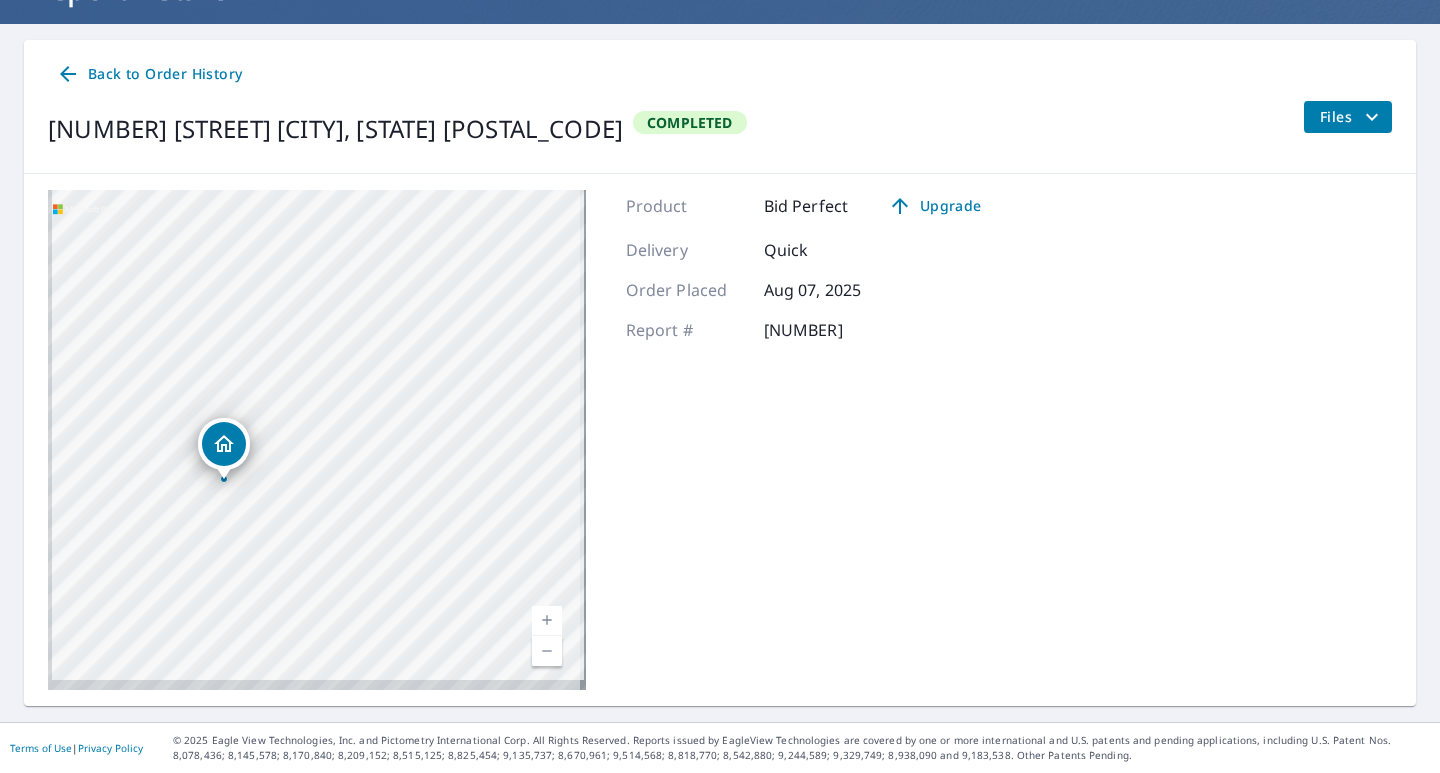 drag, startPoint x: 189, startPoint y: 440, endPoint x: 403, endPoint y: 333, distance: 239.25928 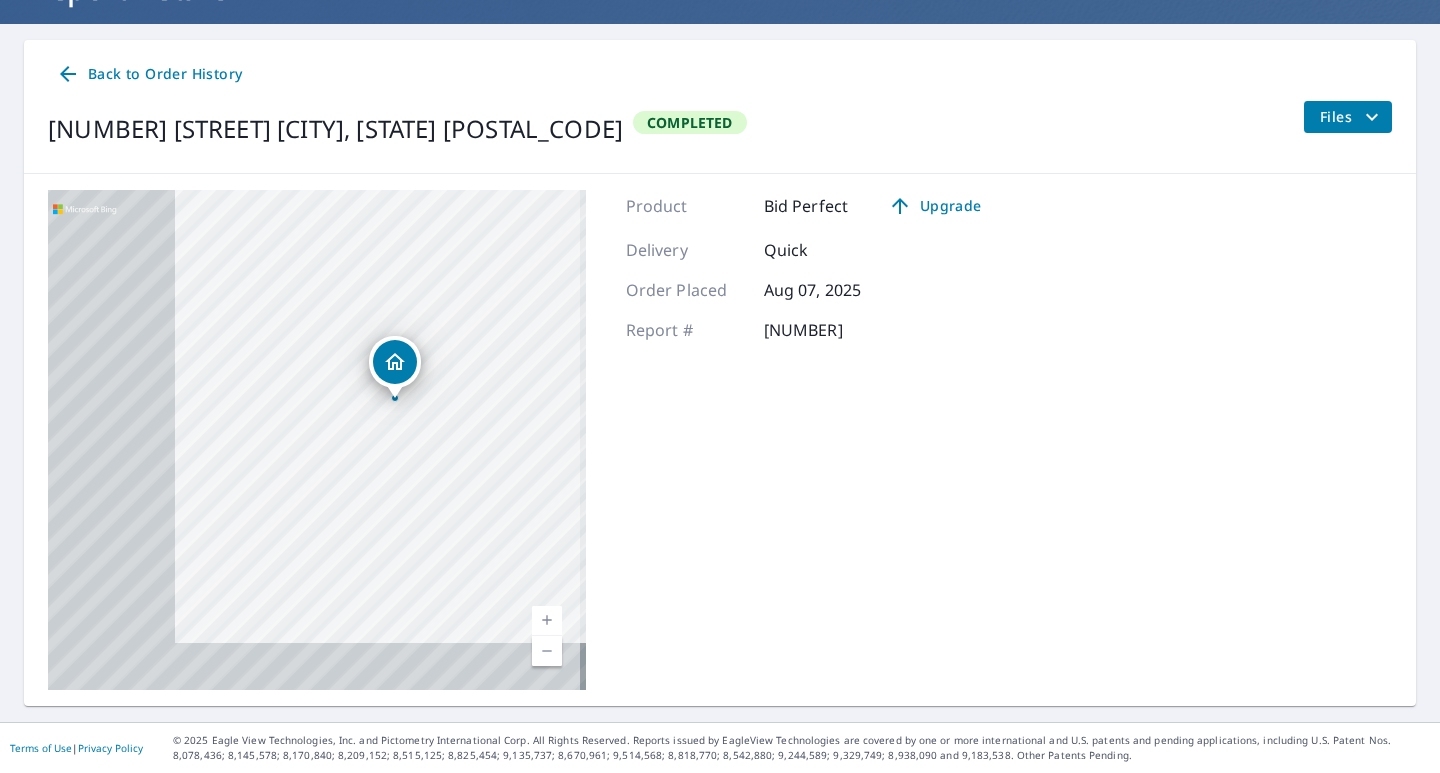 drag, startPoint x: 314, startPoint y: 535, endPoint x: 454, endPoint y: 477, distance: 151.53877 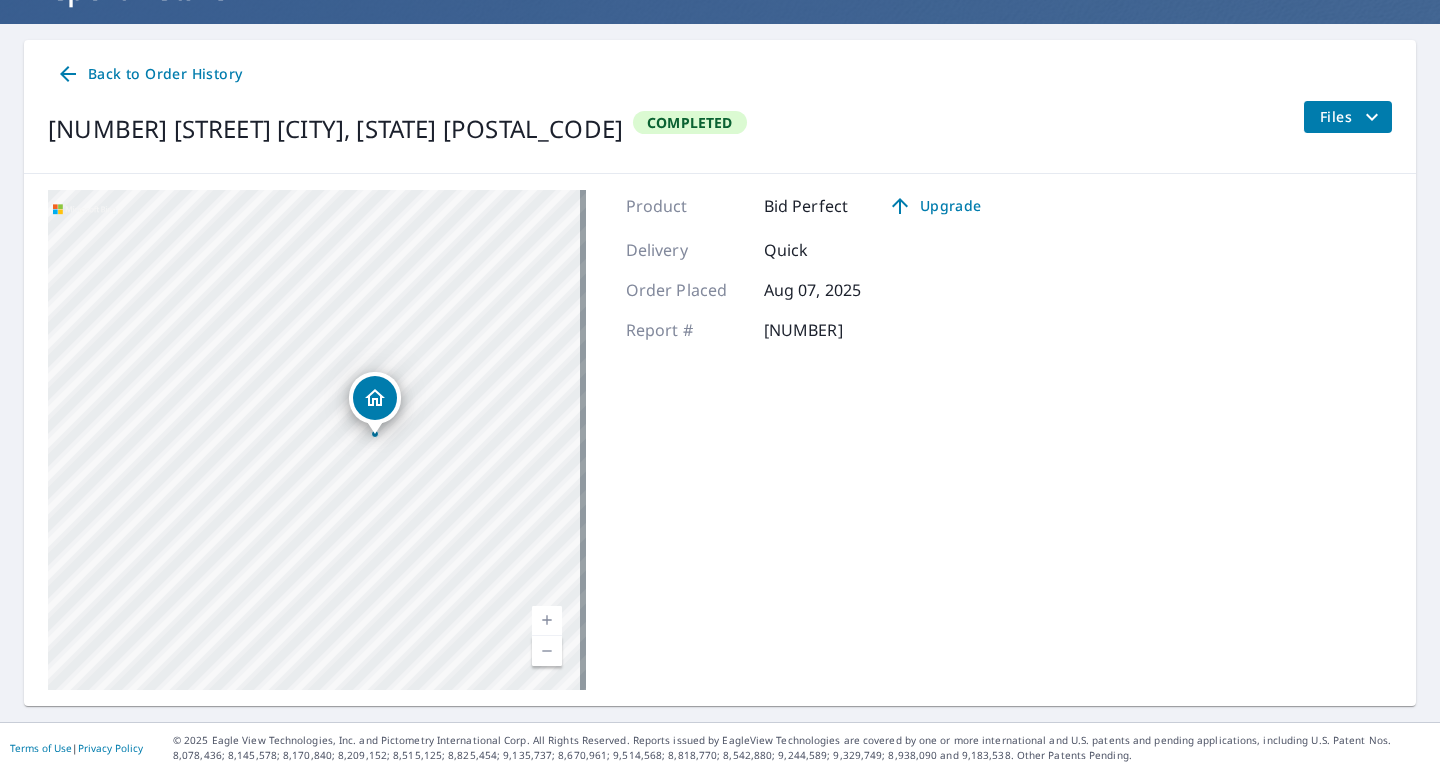 drag, startPoint x: 441, startPoint y: 392, endPoint x: 421, endPoint y: 428, distance: 41.18252 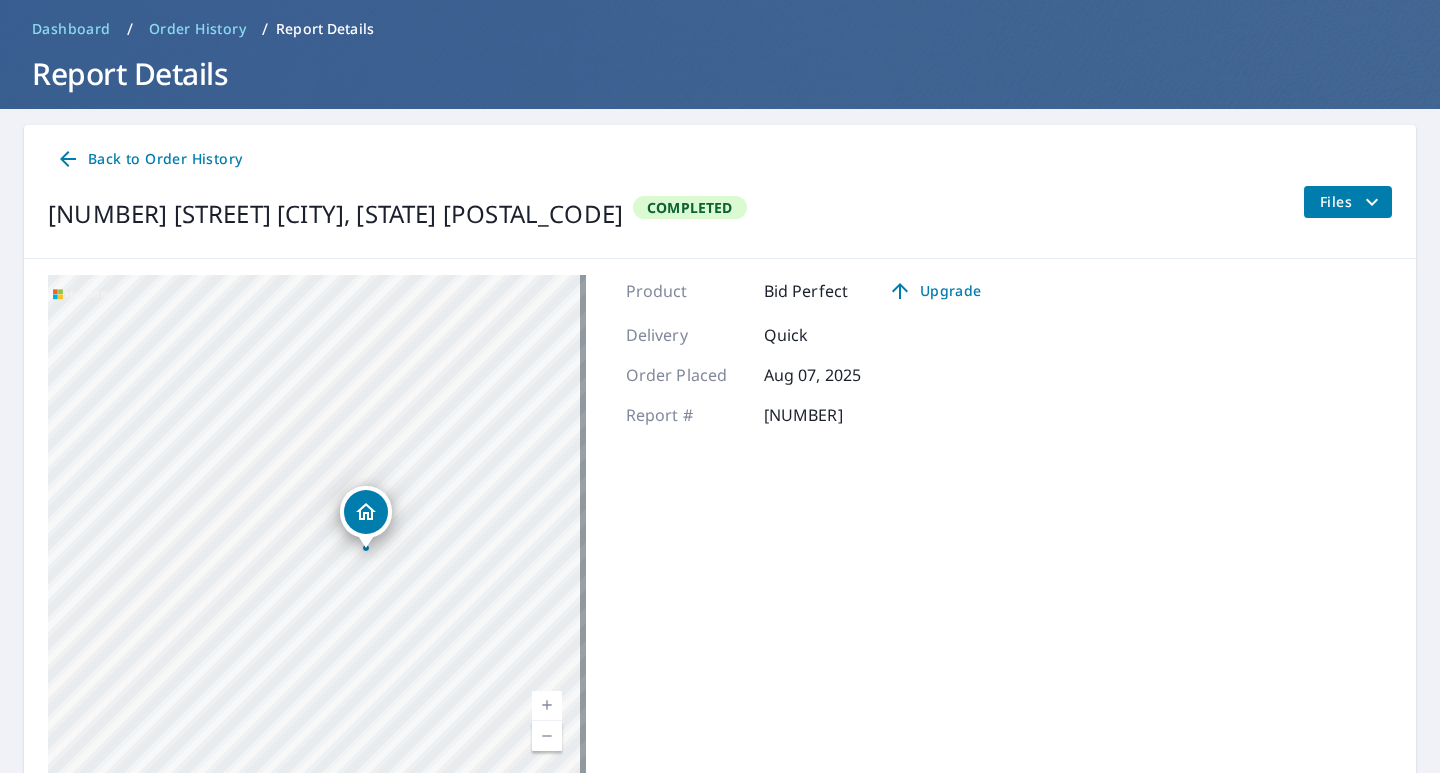 scroll, scrollTop: 0, scrollLeft: 0, axis: both 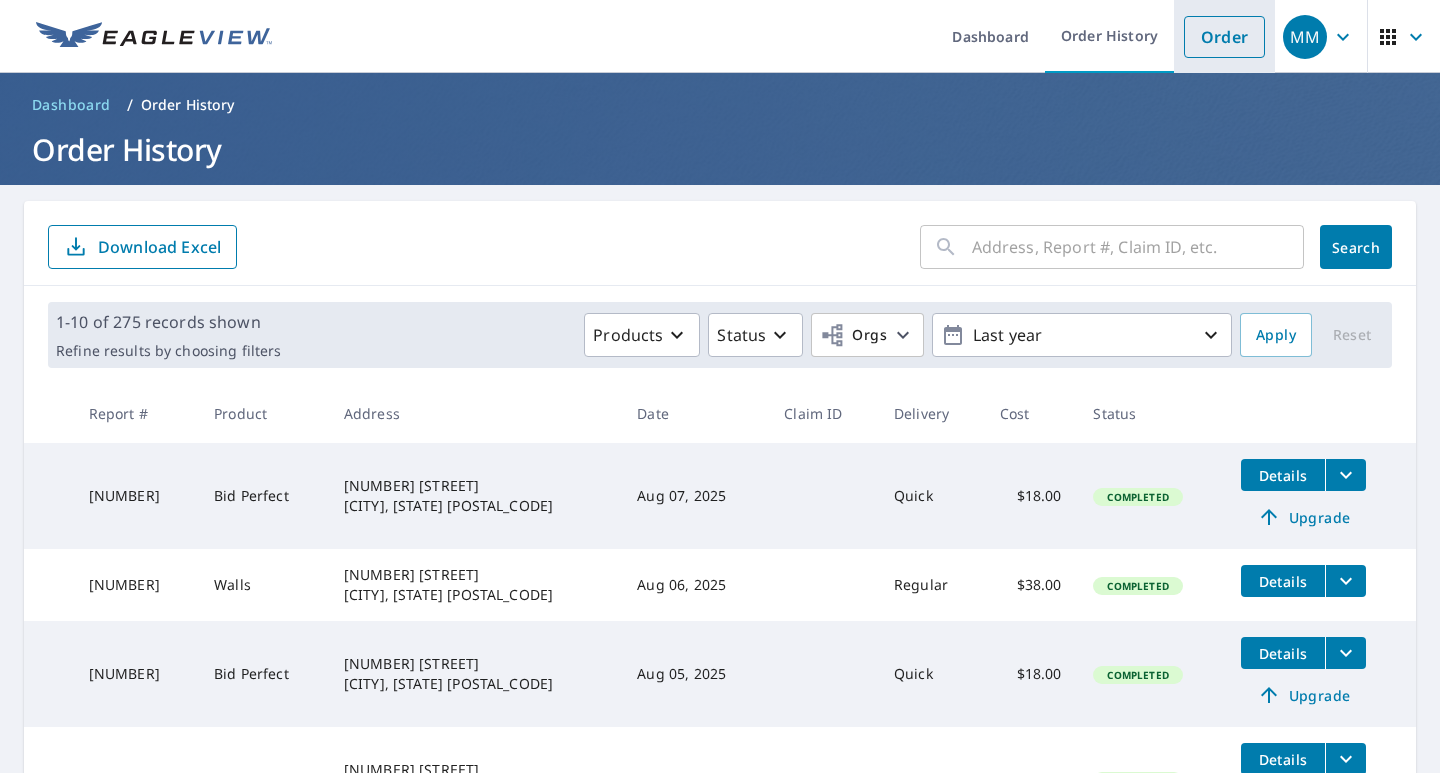 click on "Order" at bounding box center (1224, 37) 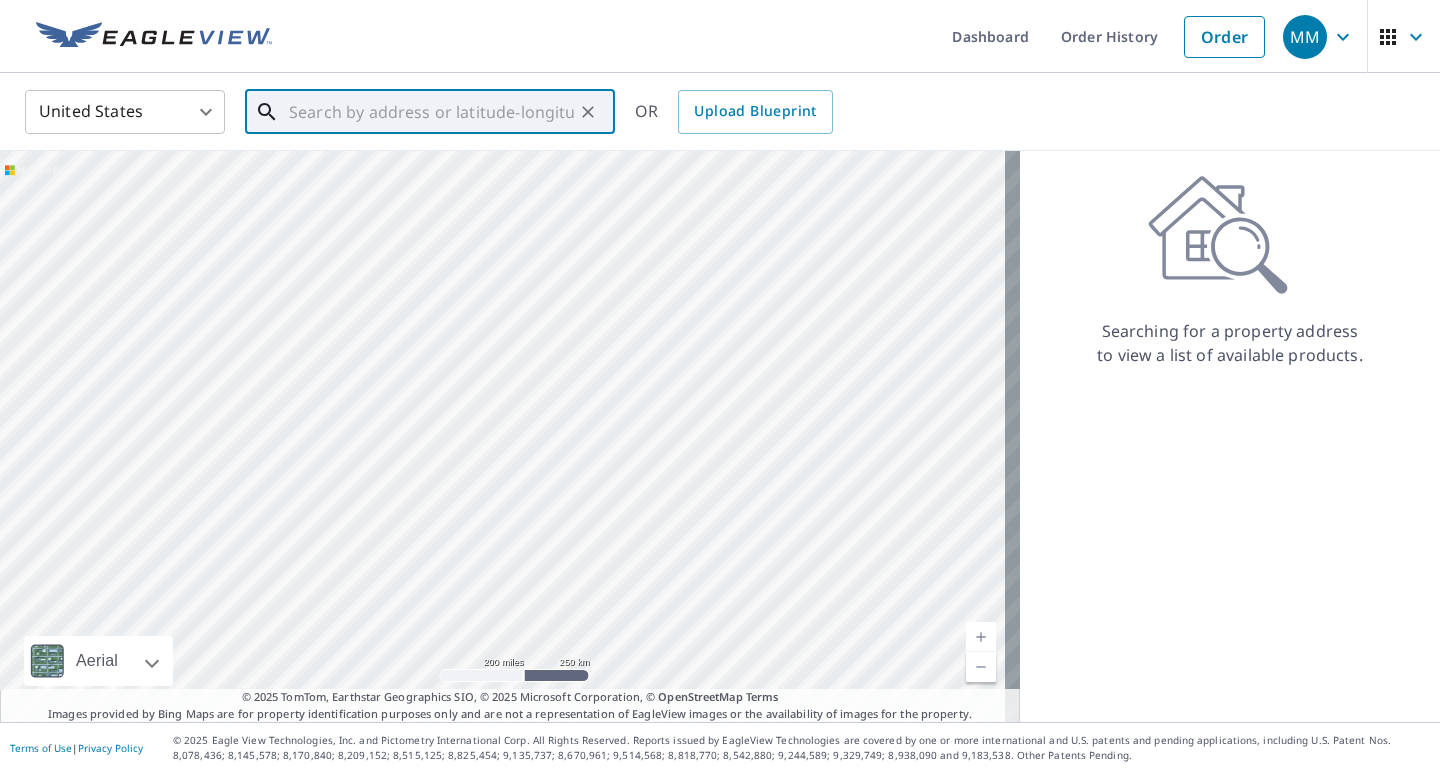 click at bounding box center [431, 112] 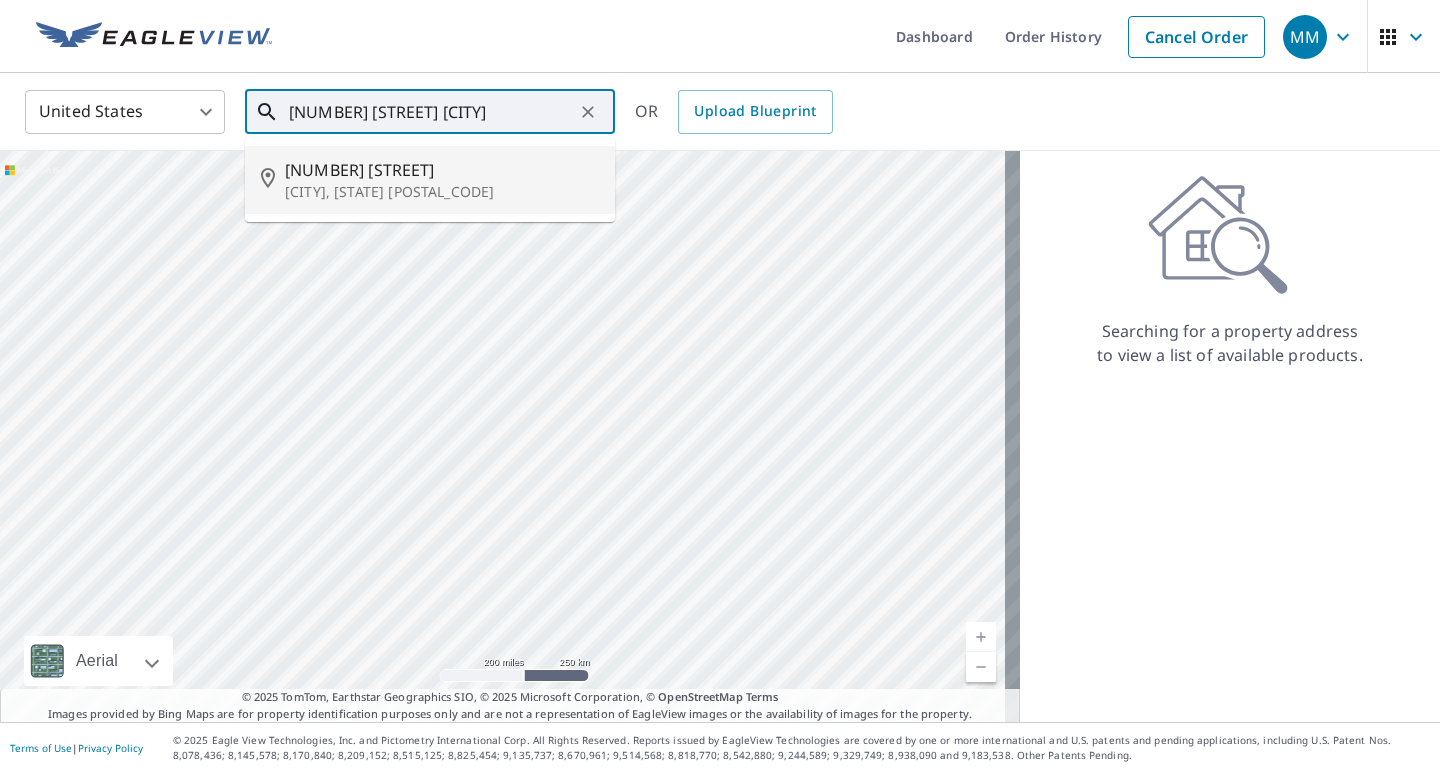 click on "[CITY], [STATE] [POSTAL_CODE]" at bounding box center [442, 192] 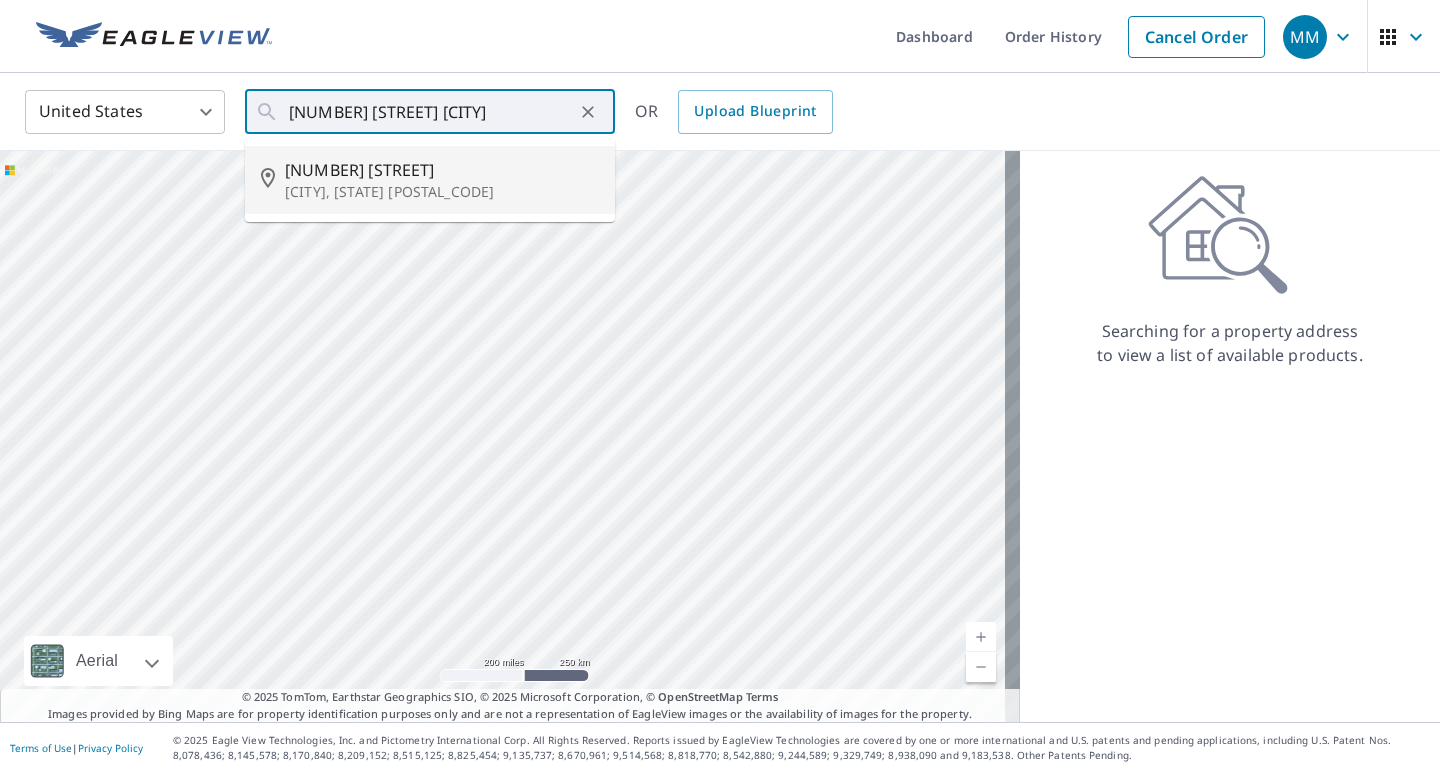 type on "[NUMBER] [STREET] [CITY], [STATE] [POSTAL_CODE]" 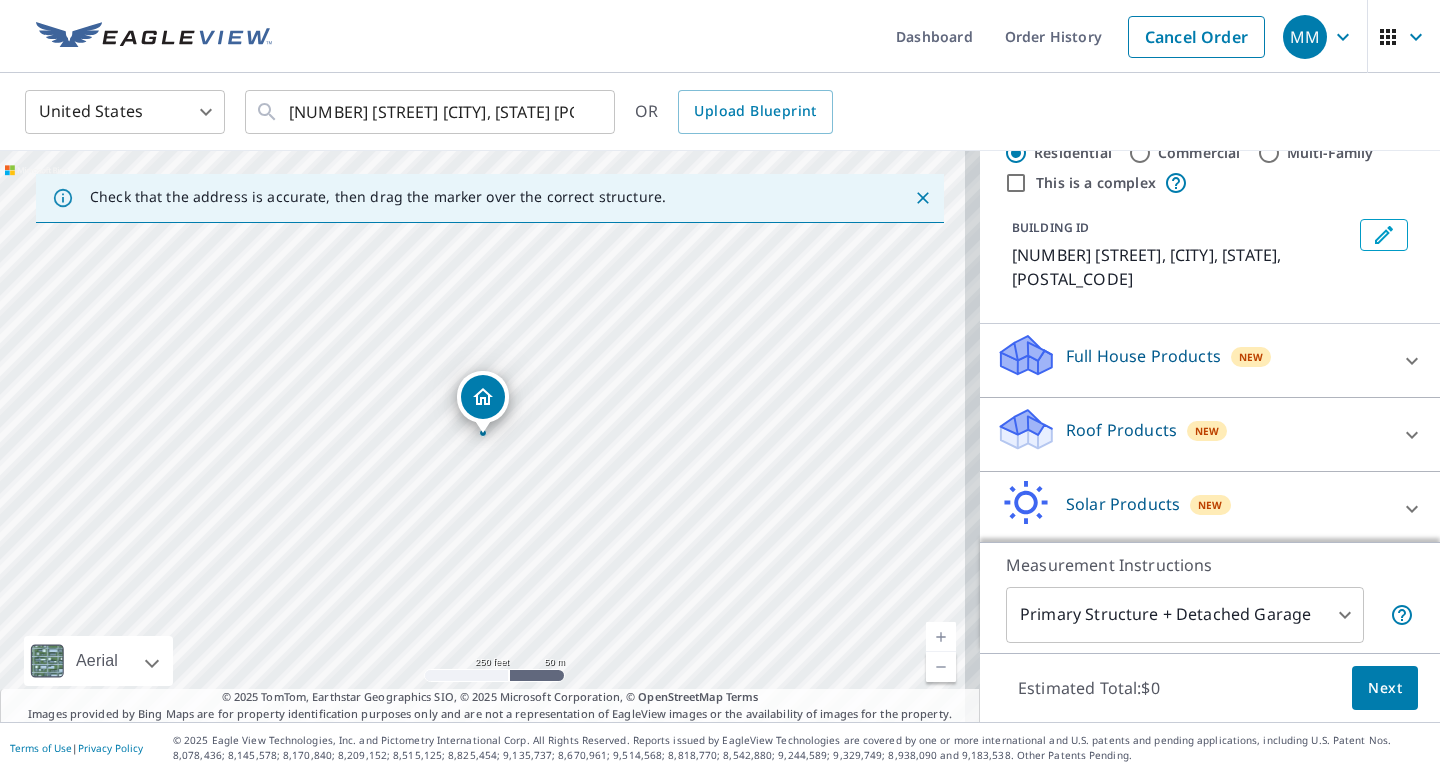 scroll, scrollTop: 112, scrollLeft: 0, axis: vertical 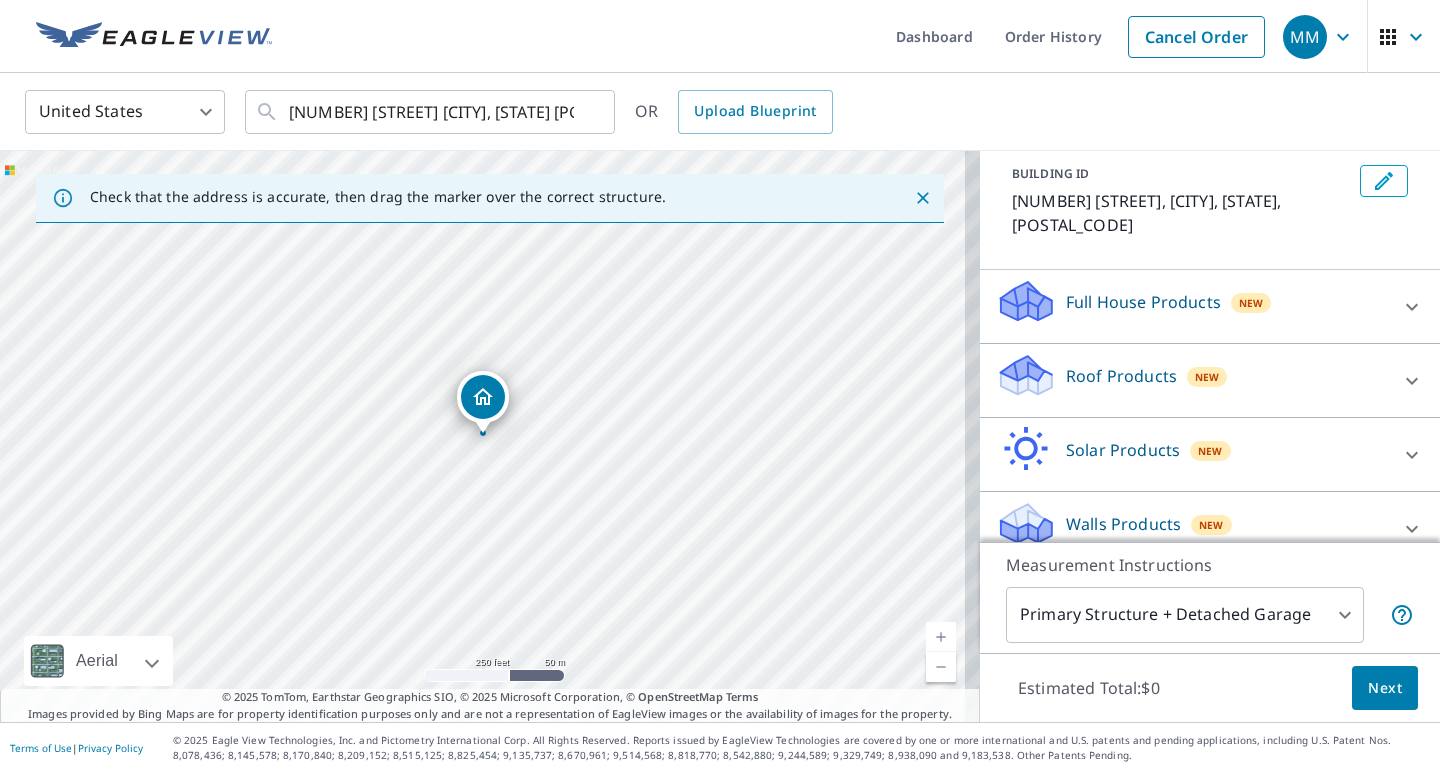 click on "Roof Products New" at bounding box center (1192, 380) 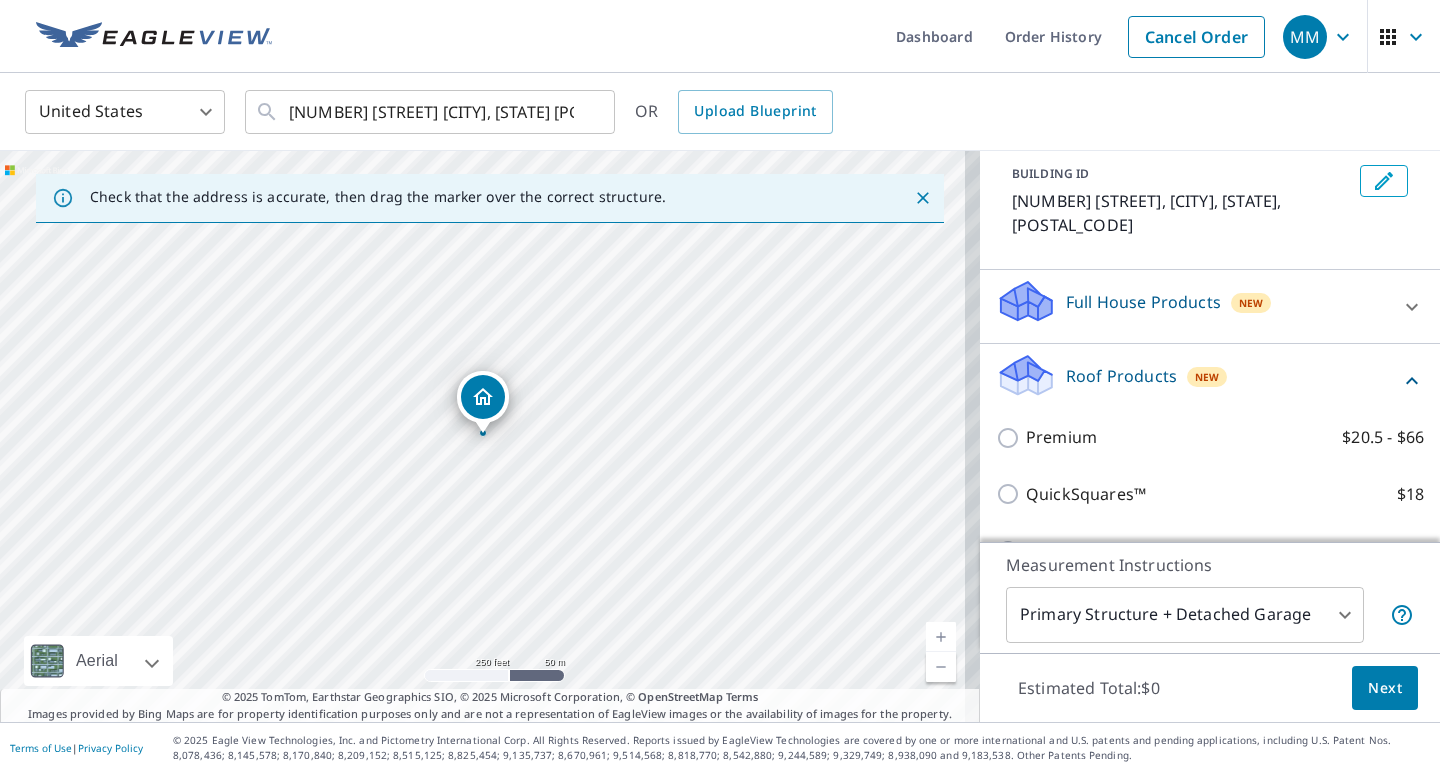 scroll, scrollTop: 339, scrollLeft: 0, axis: vertical 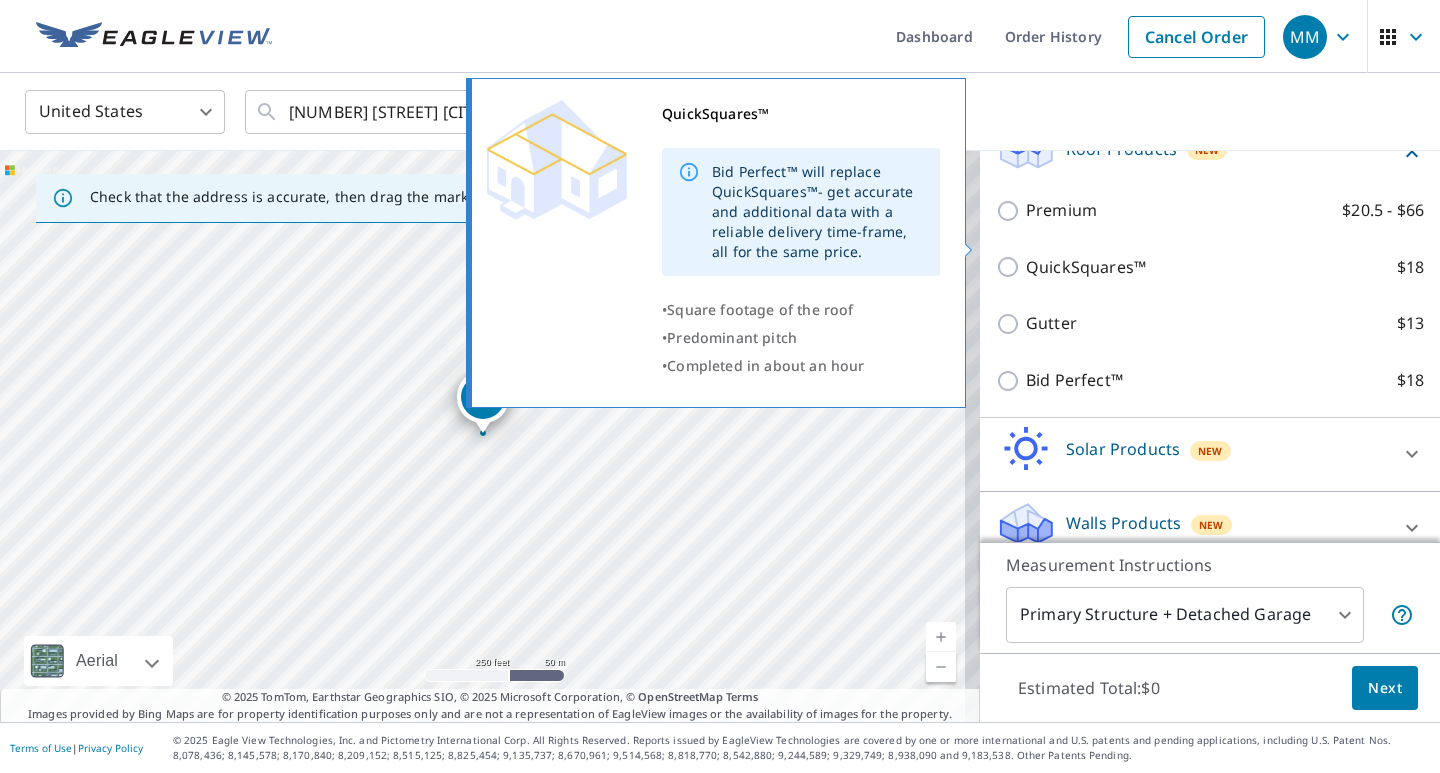 click on "QuickSquares™ $18" at bounding box center (1011, 267) 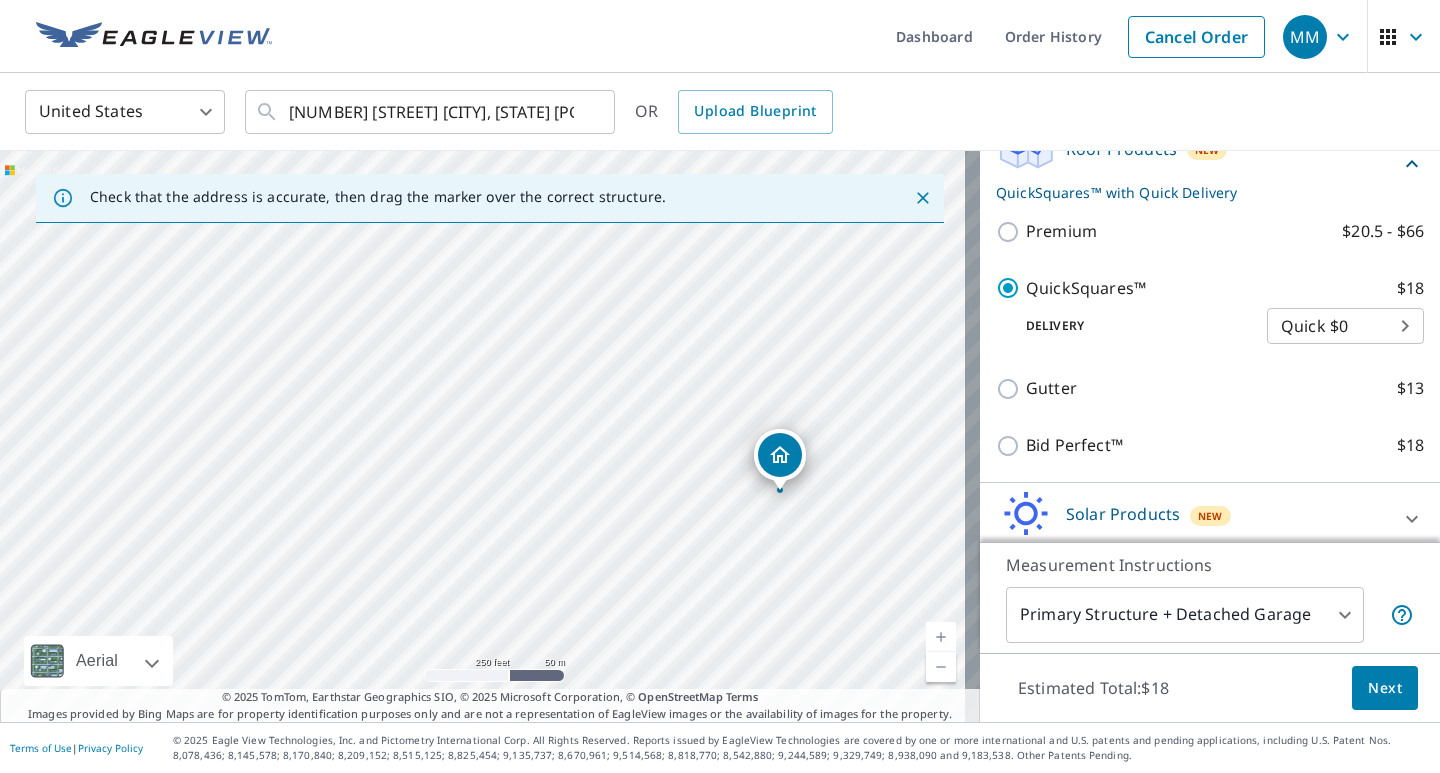 click on "Next" at bounding box center [1385, 688] 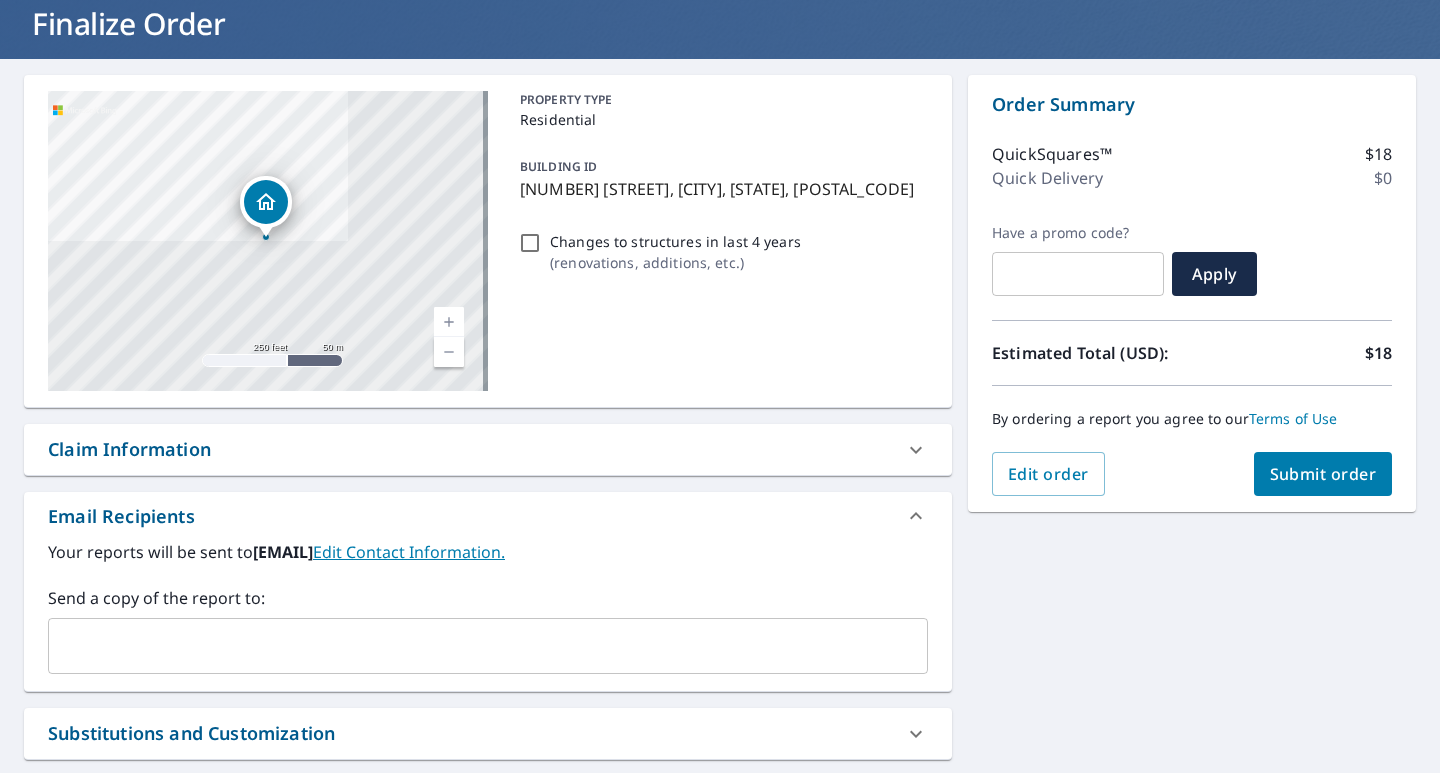 scroll, scrollTop: 324, scrollLeft: 0, axis: vertical 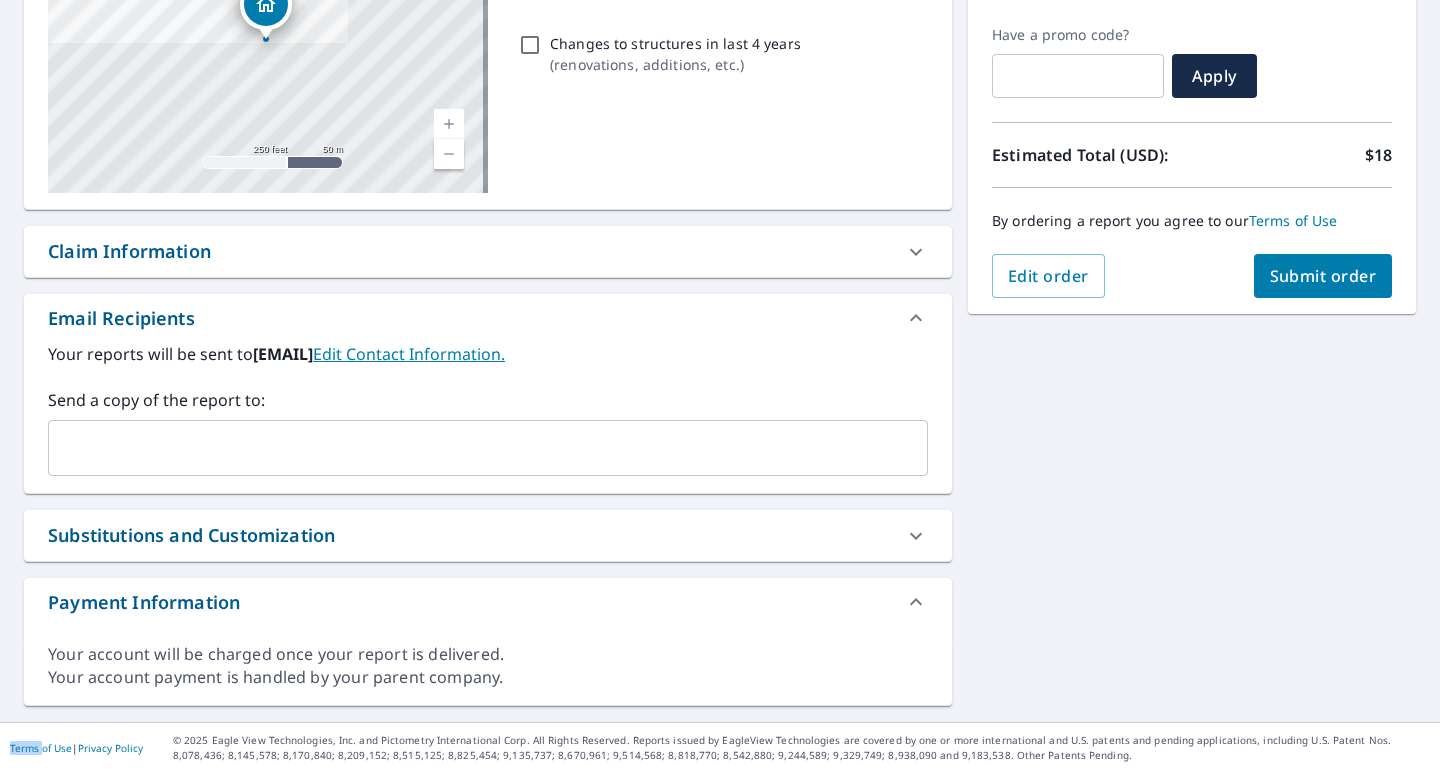 click on "​" at bounding box center (488, 448) 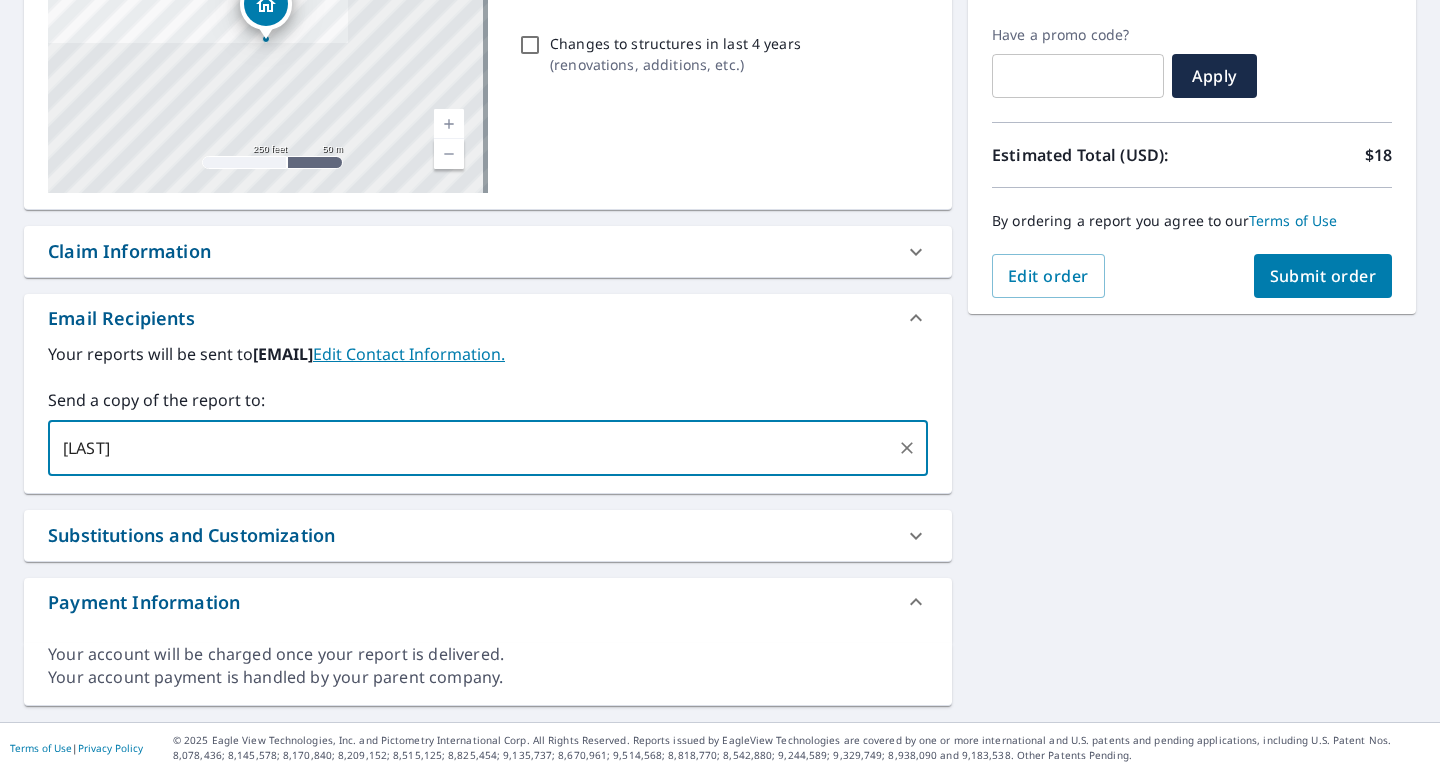 type on "[LAST]" 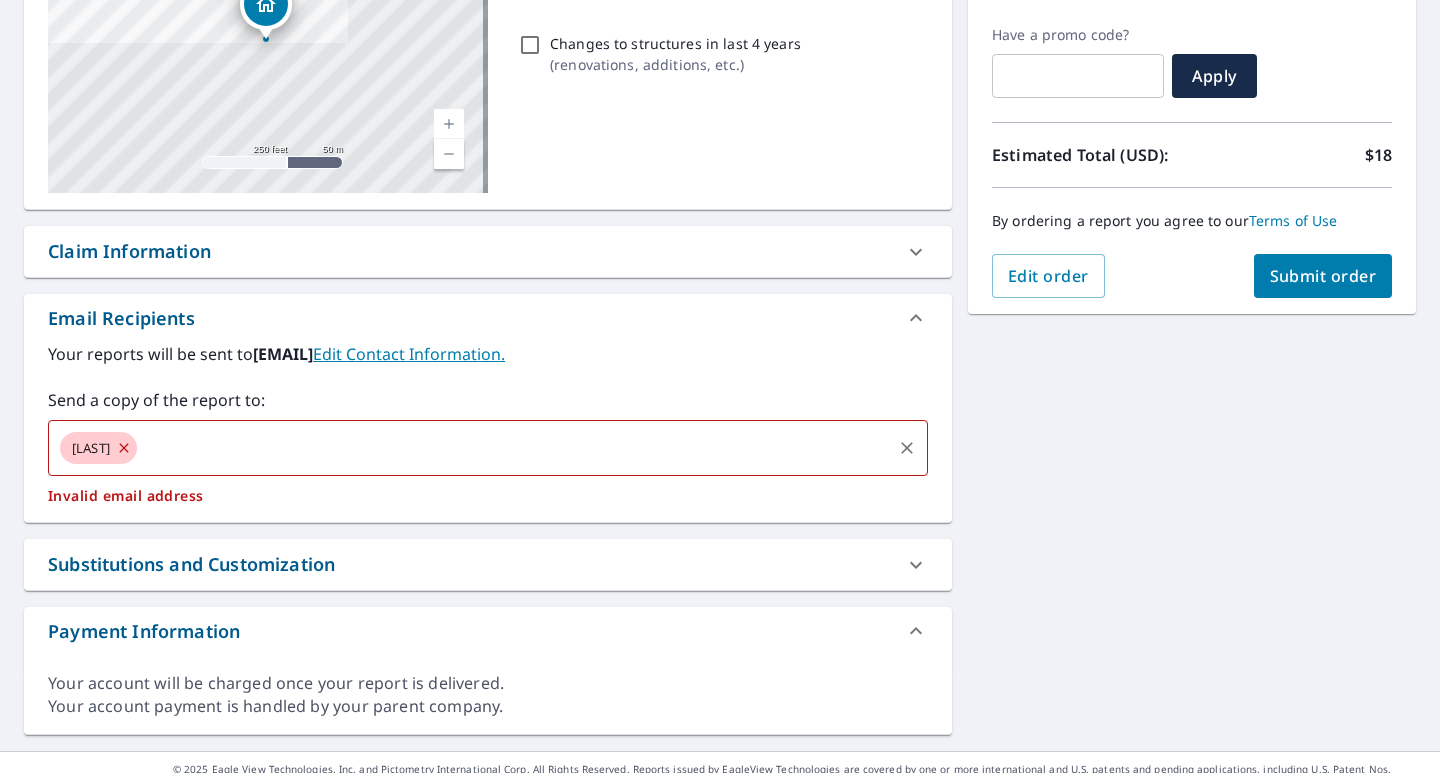 click 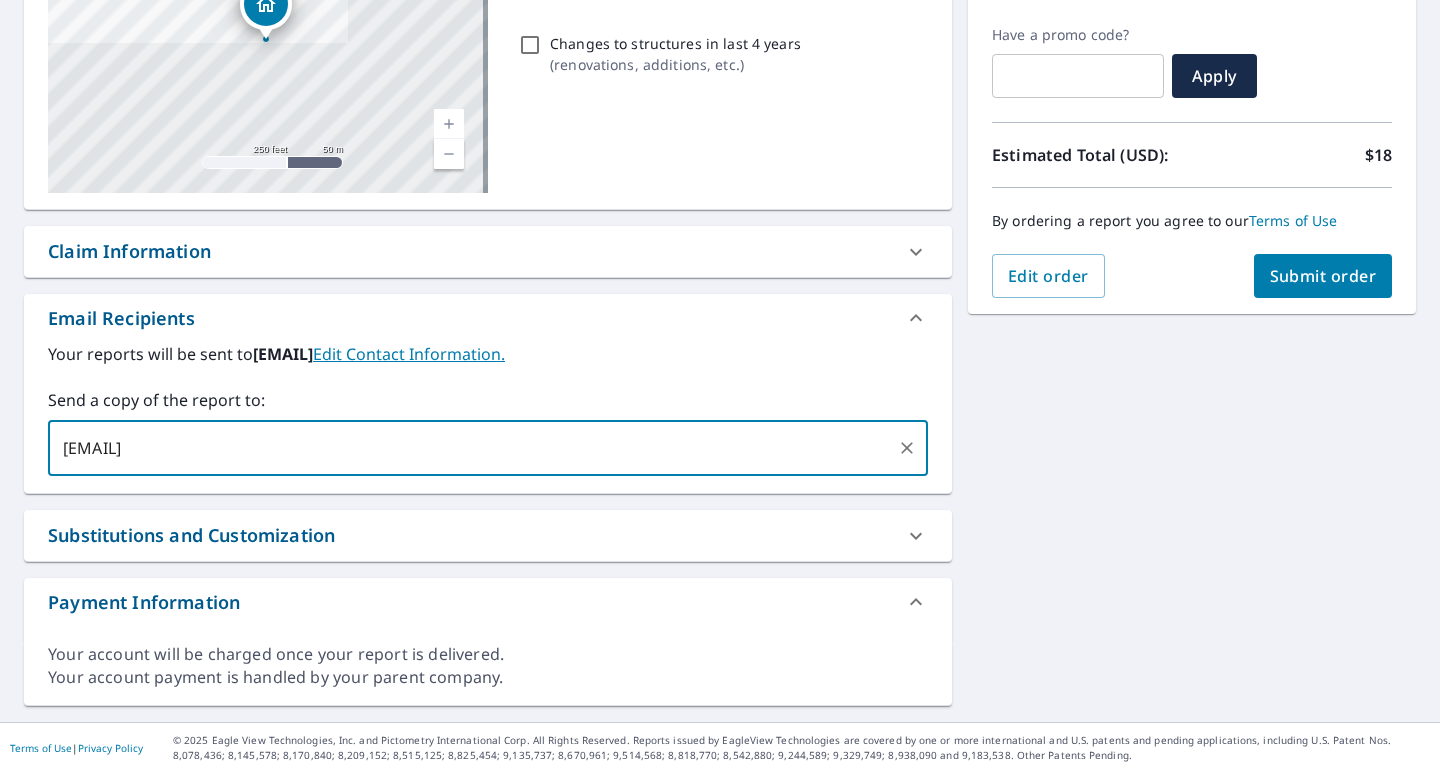 type on "[EMAIL]" 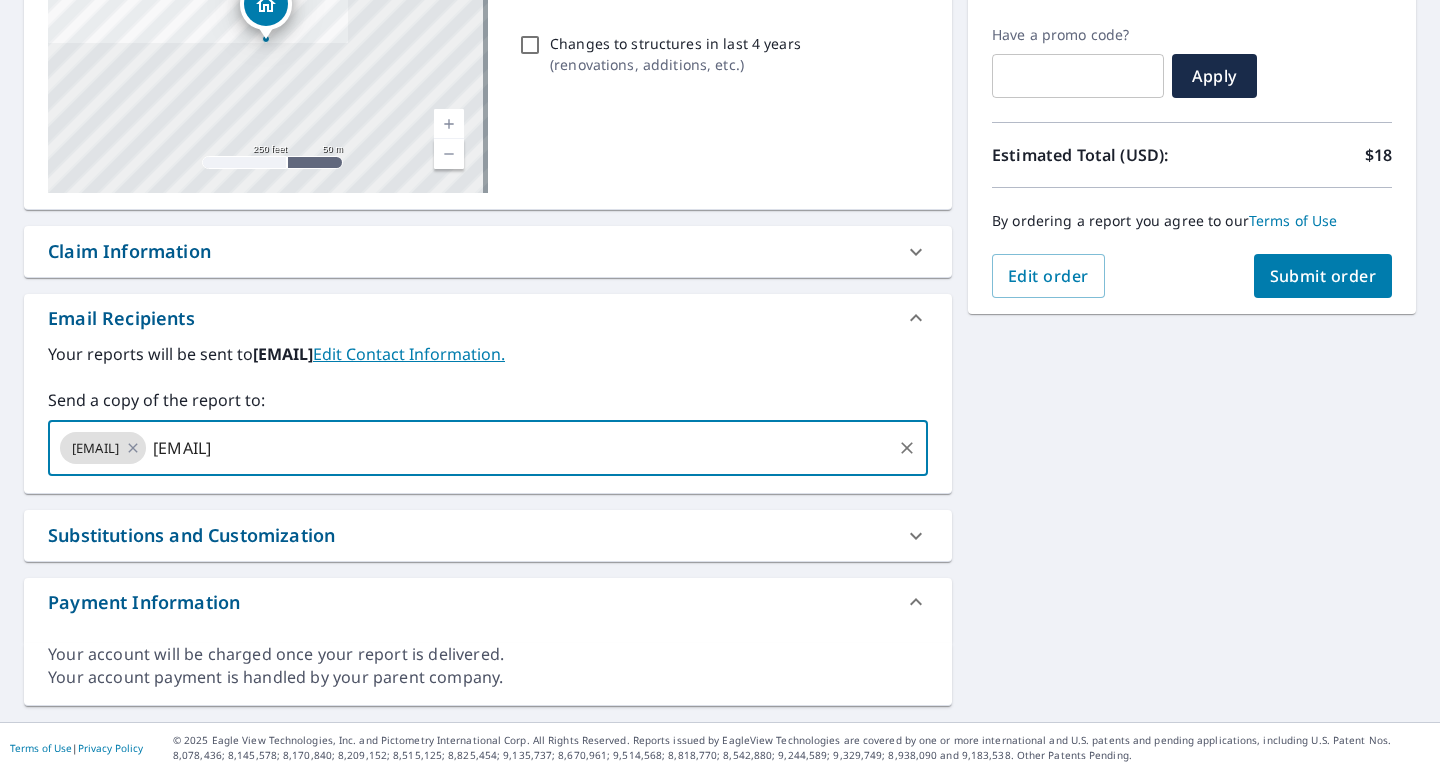 type on "[EMAIL]" 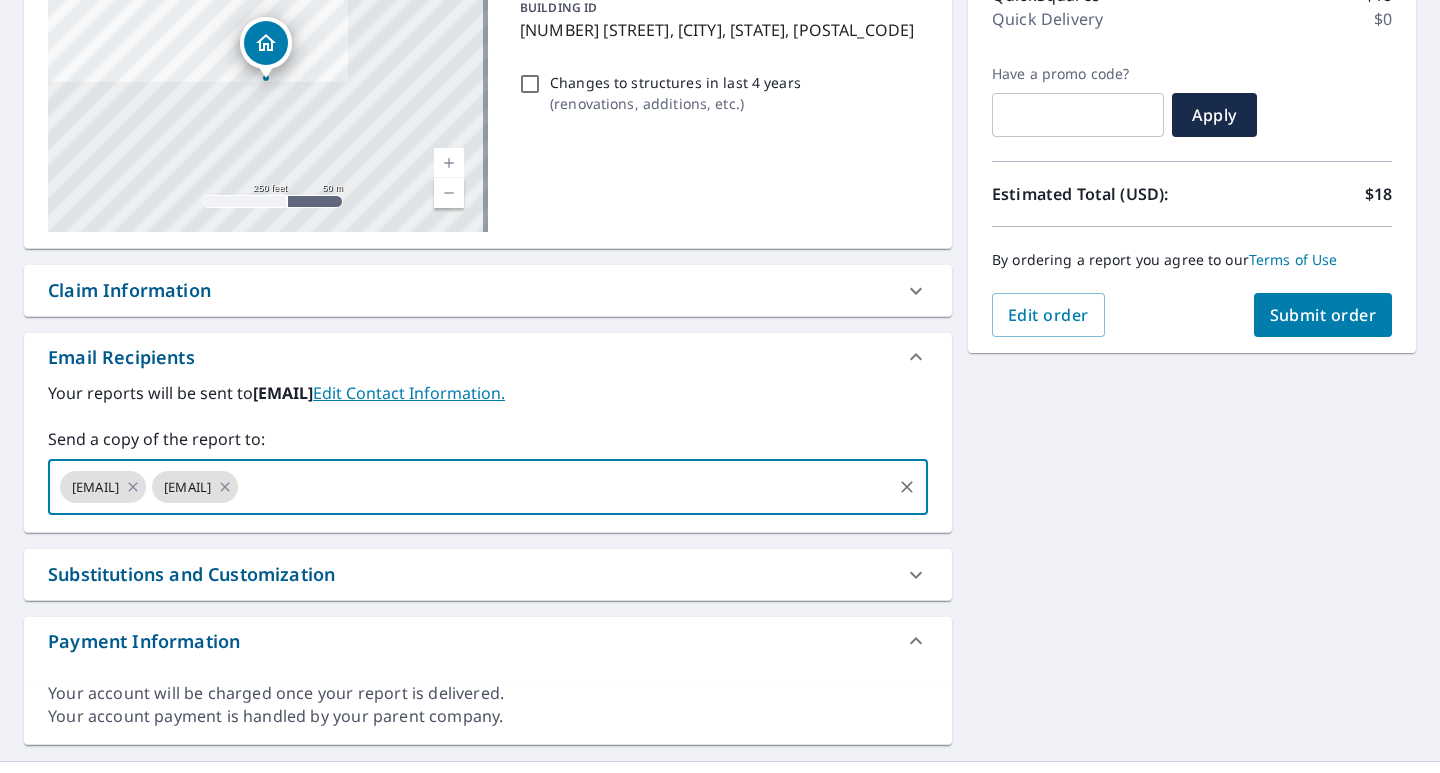 scroll, scrollTop: 324, scrollLeft: 0, axis: vertical 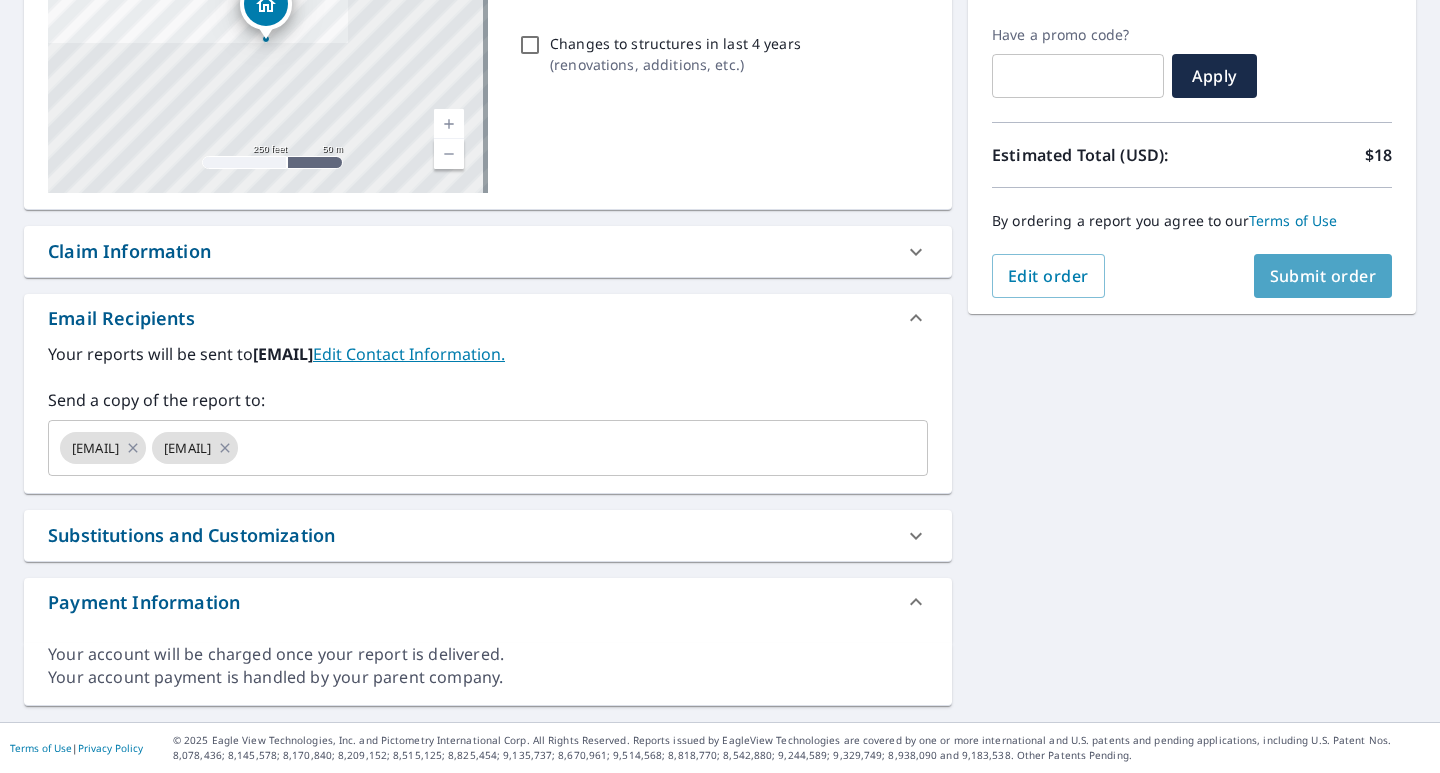 click on "Submit order" at bounding box center [1323, 276] 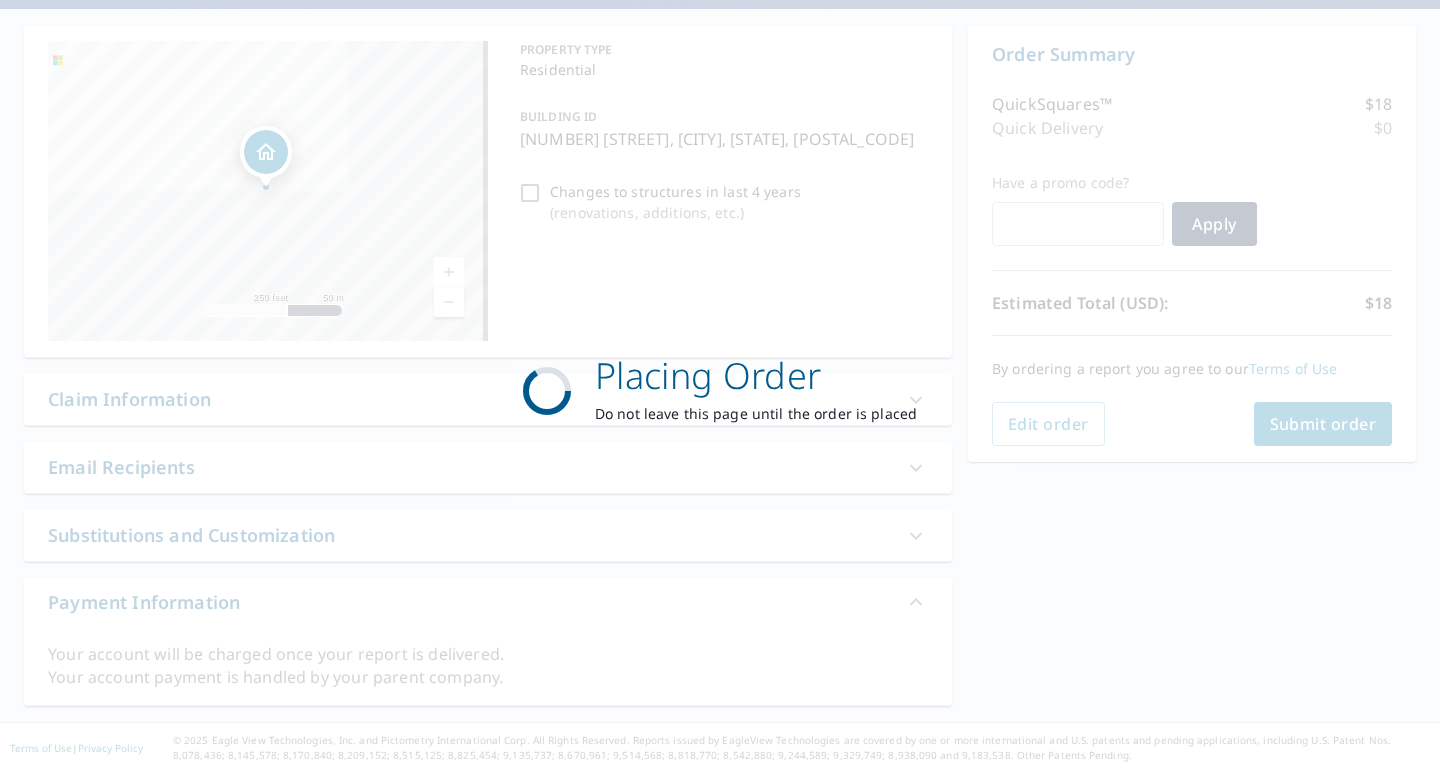 scroll, scrollTop: 176, scrollLeft: 0, axis: vertical 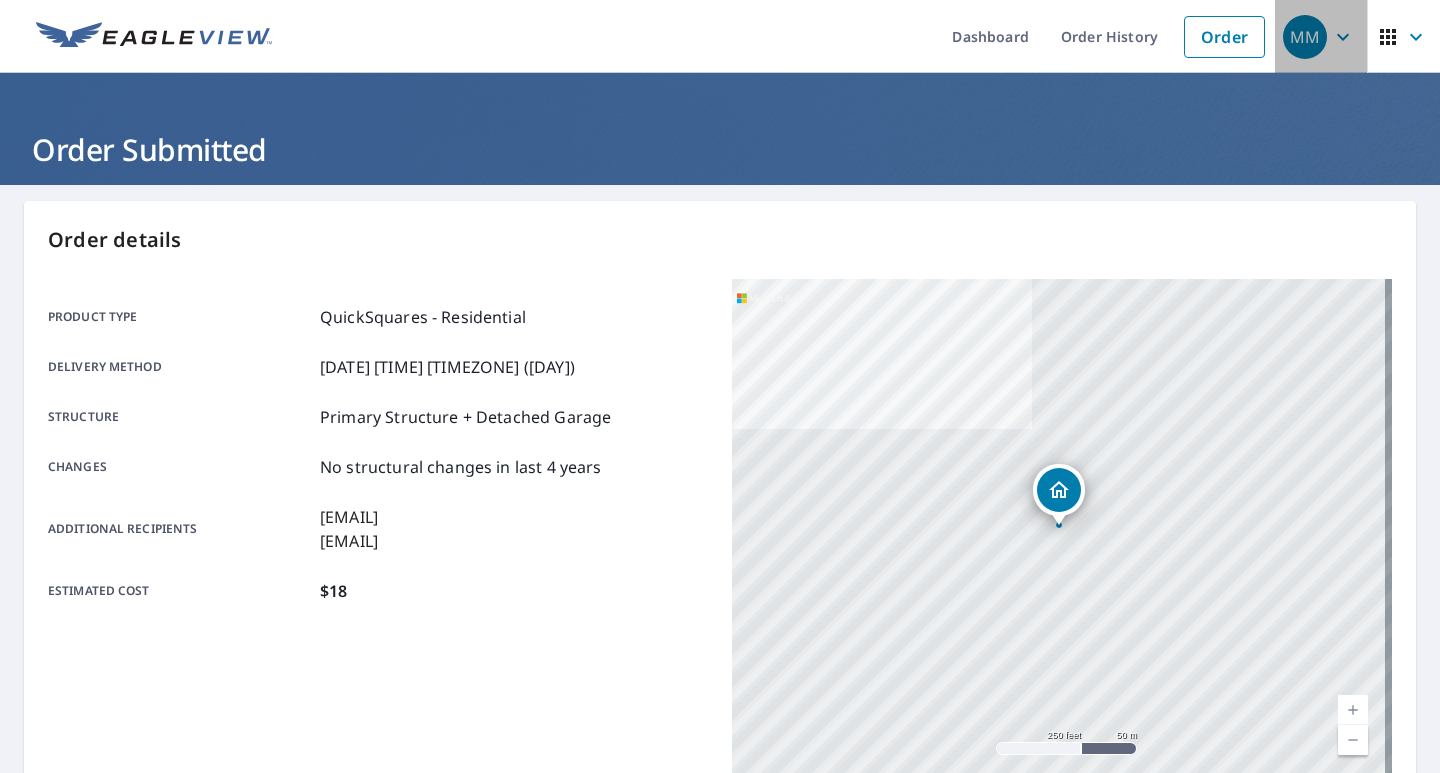 click on "MM" at bounding box center (1321, 37) 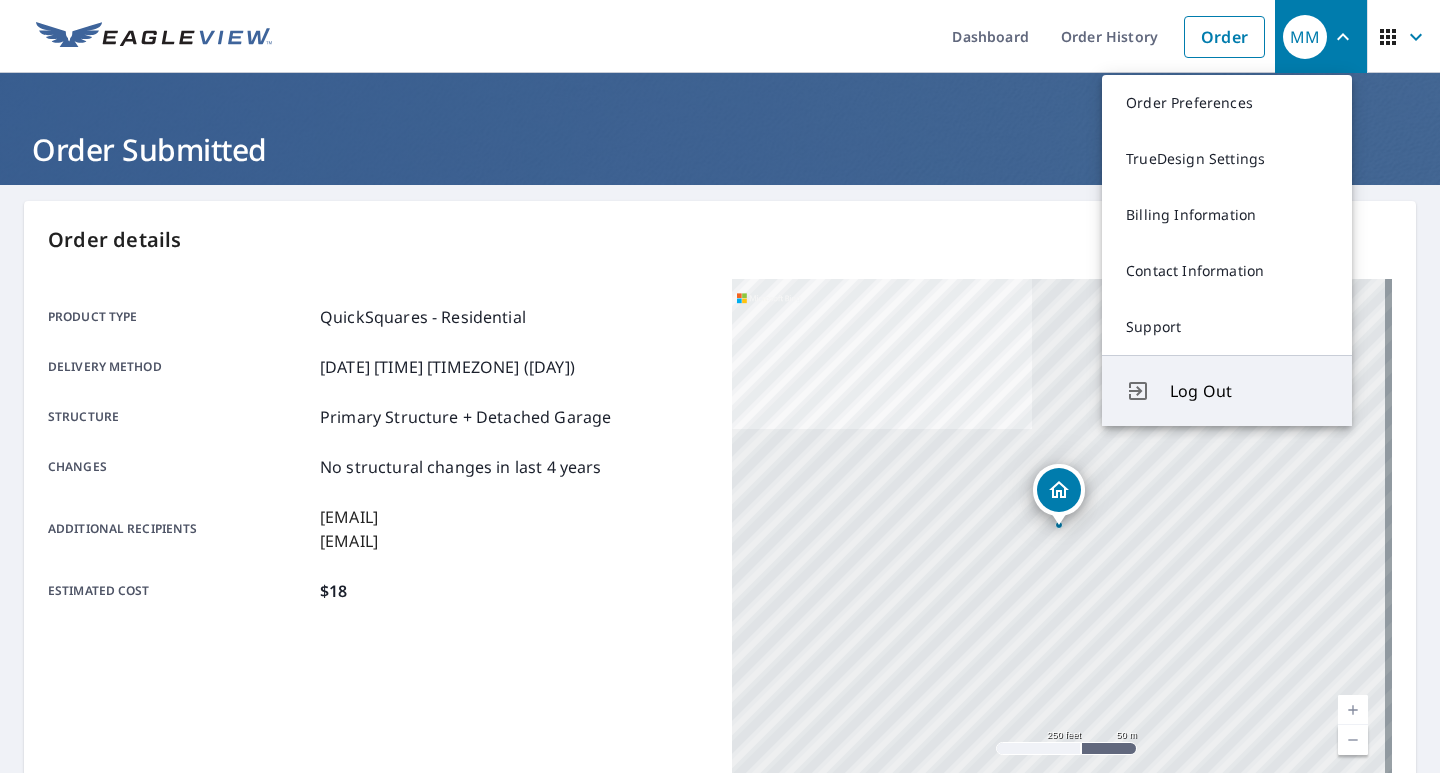 click on "Log Out" at bounding box center [1227, 390] 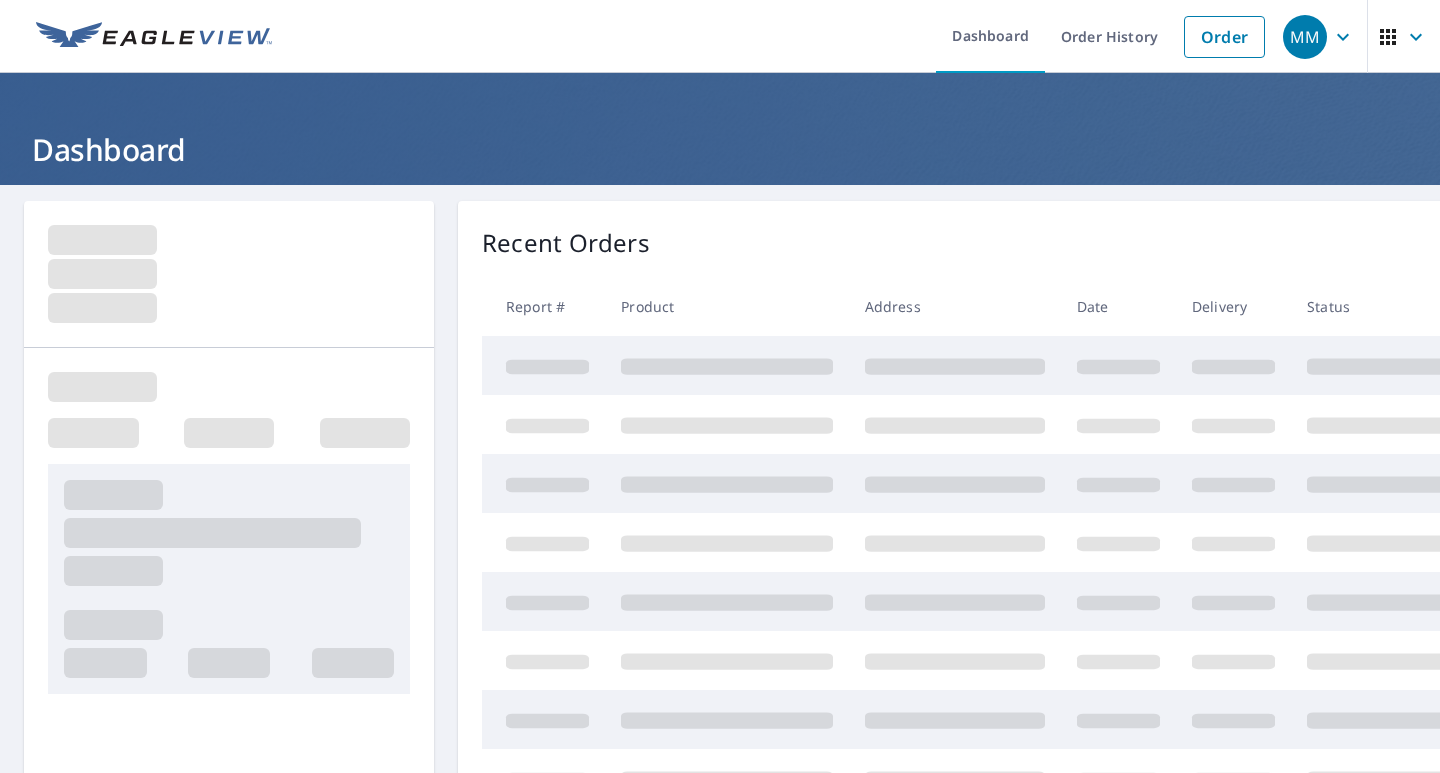 scroll, scrollTop: 0, scrollLeft: 0, axis: both 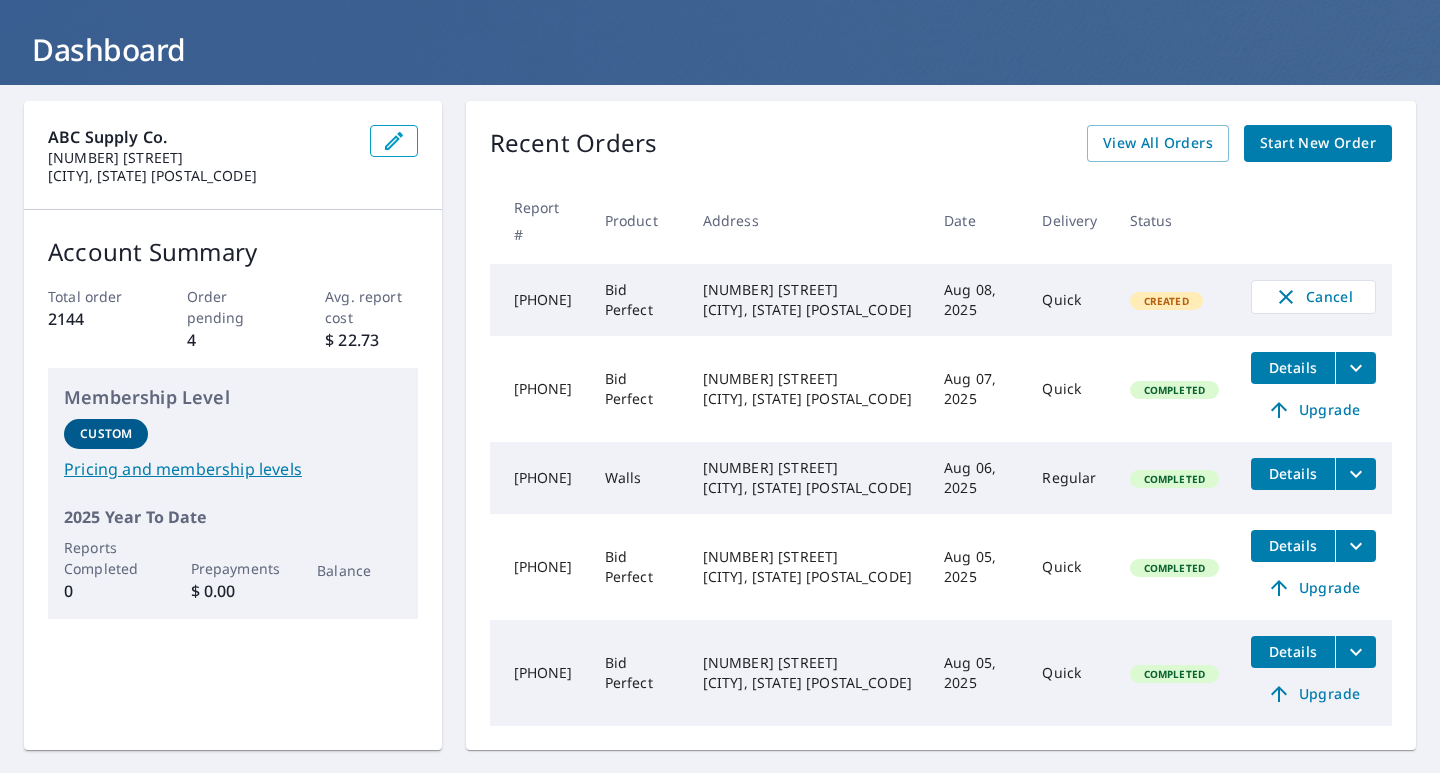 click on "Bid Perfect" at bounding box center [638, 300] 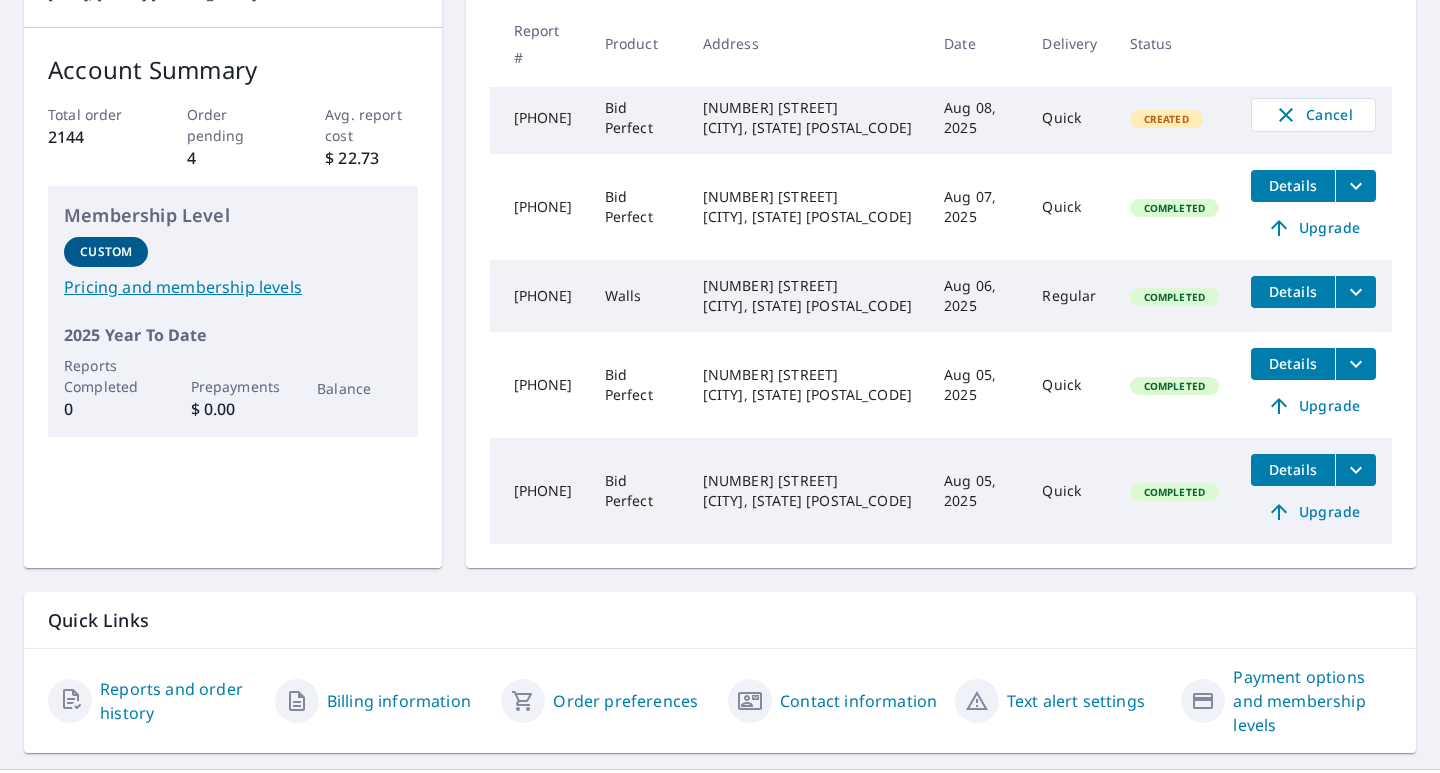 scroll, scrollTop: 302, scrollLeft: 0, axis: vertical 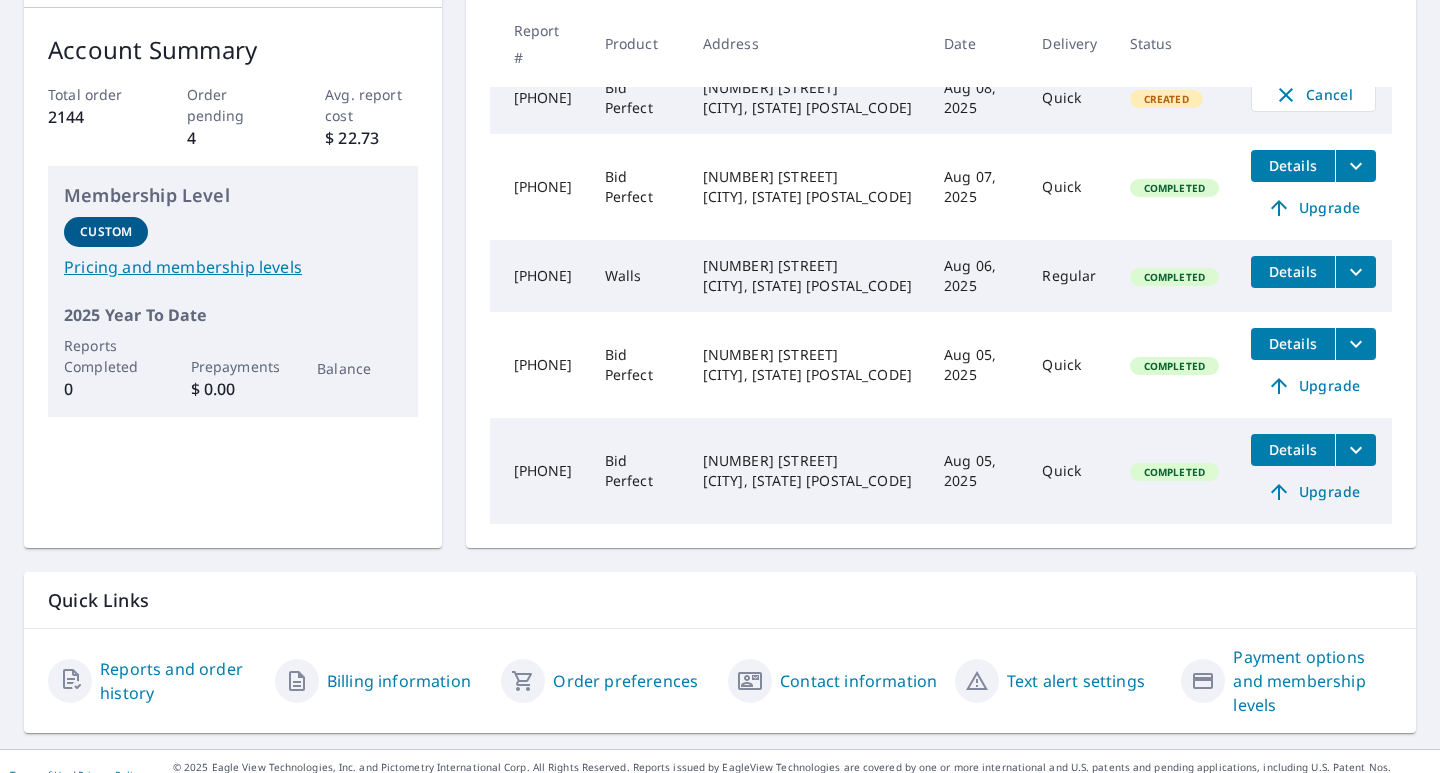 click on "Reports and order history" at bounding box center [179, 681] 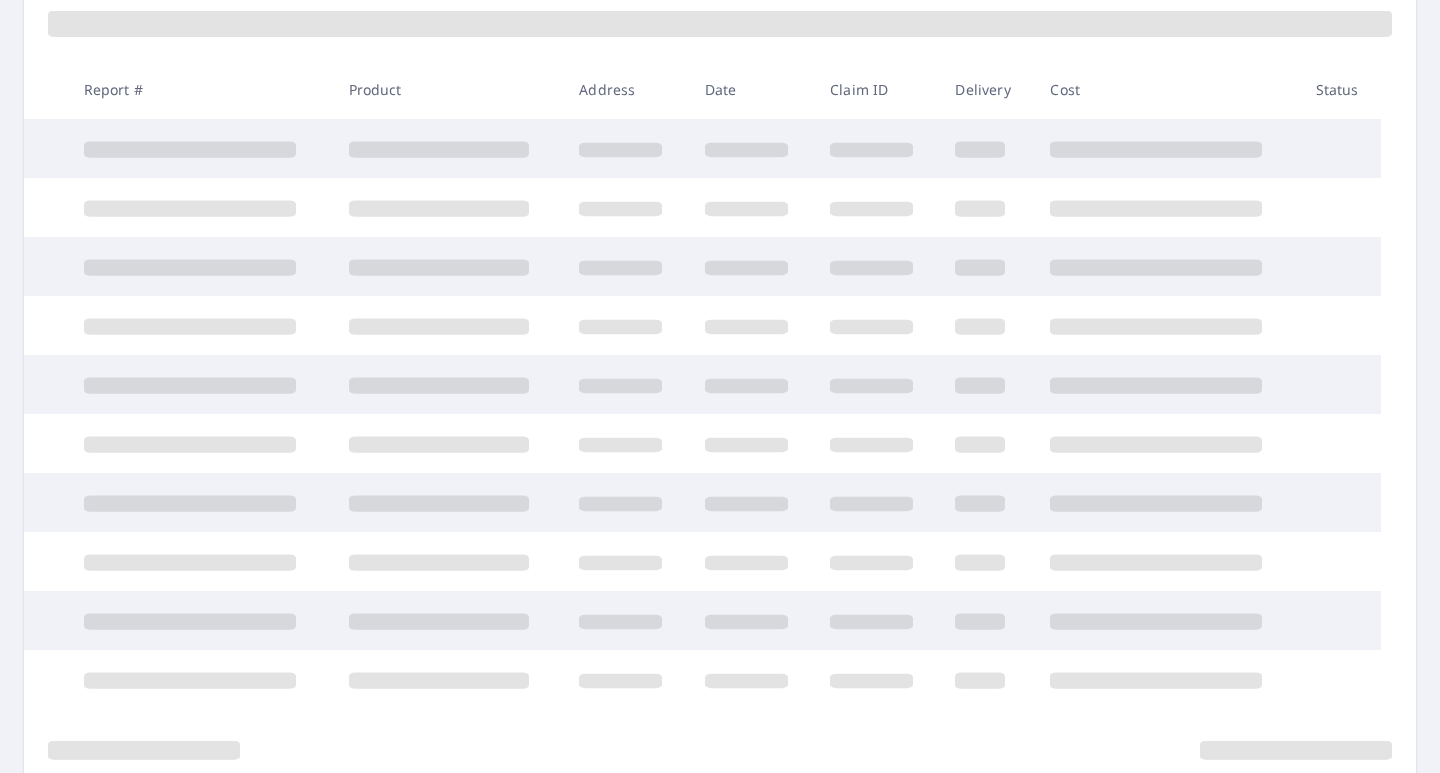scroll, scrollTop: 302, scrollLeft: 0, axis: vertical 